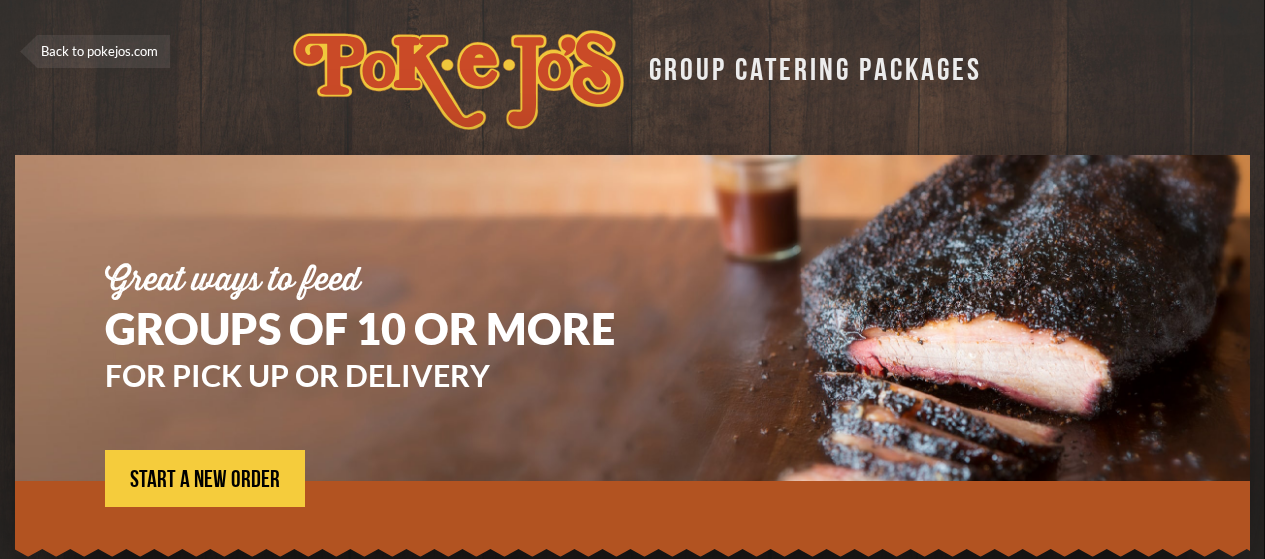 scroll, scrollTop: 0, scrollLeft: 0, axis: both 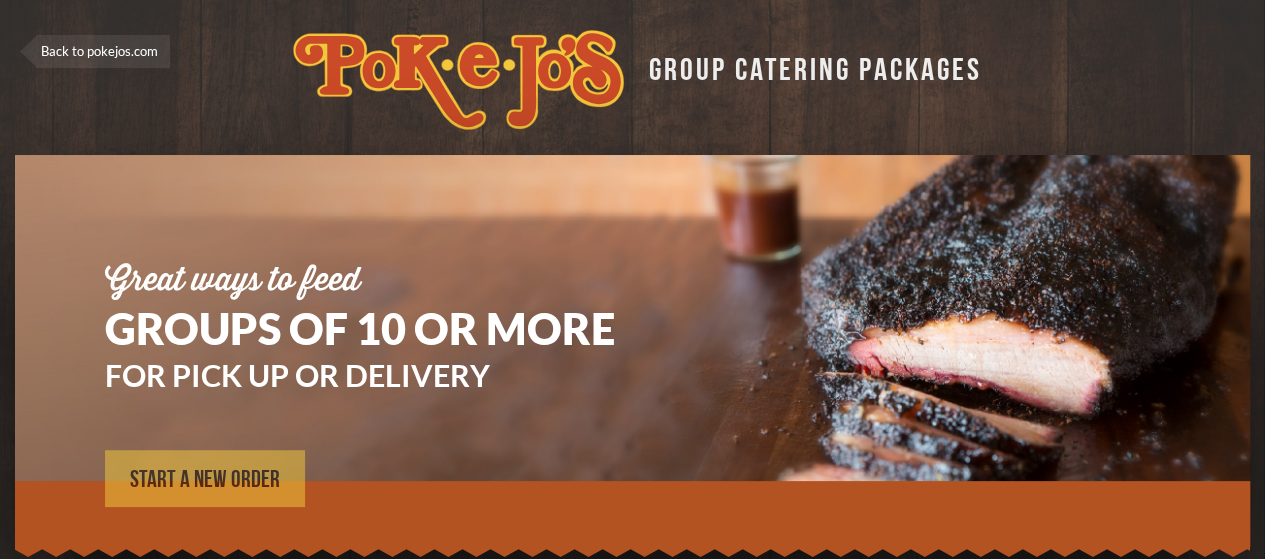 click on "START A NEW ORDER" at bounding box center (205, 480) 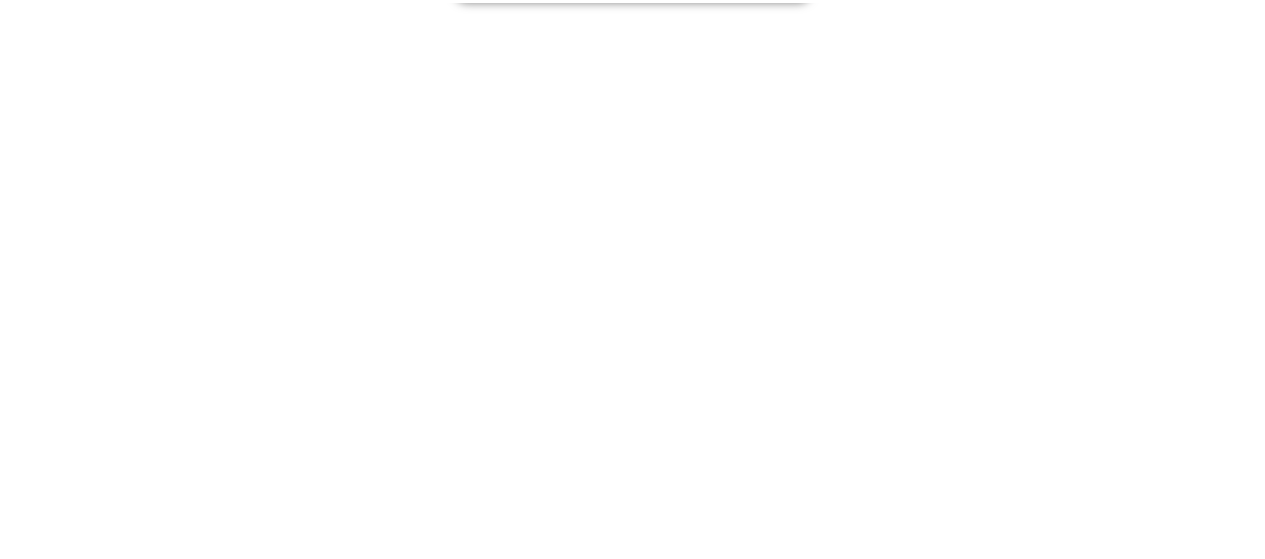 scroll, scrollTop: 0, scrollLeft: 0, axis: both 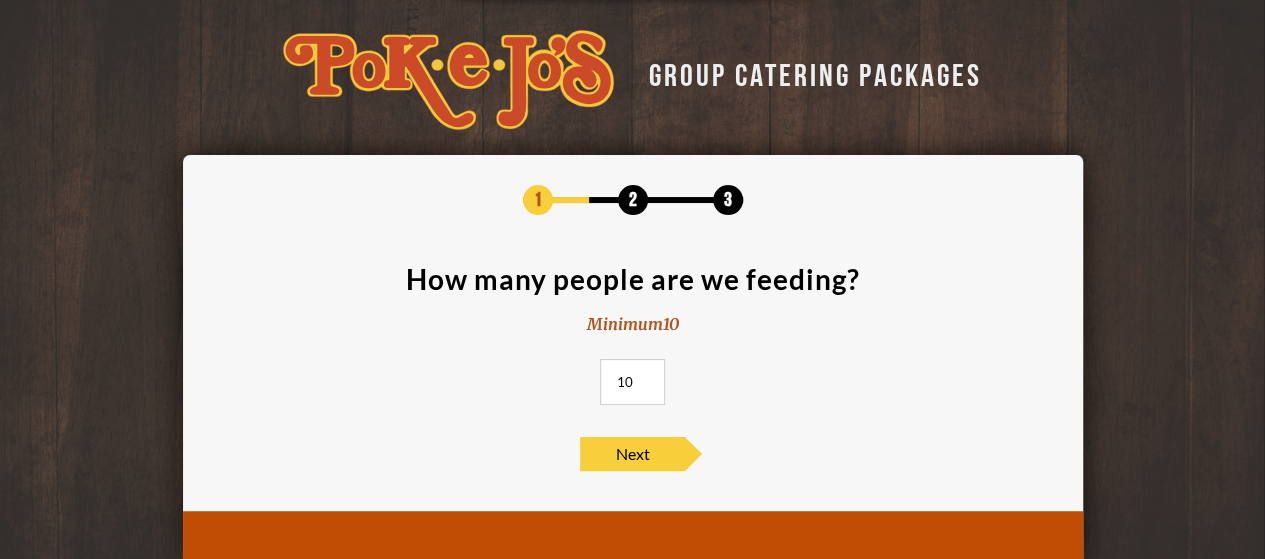 click on "10" at bounding box center (632, 382) 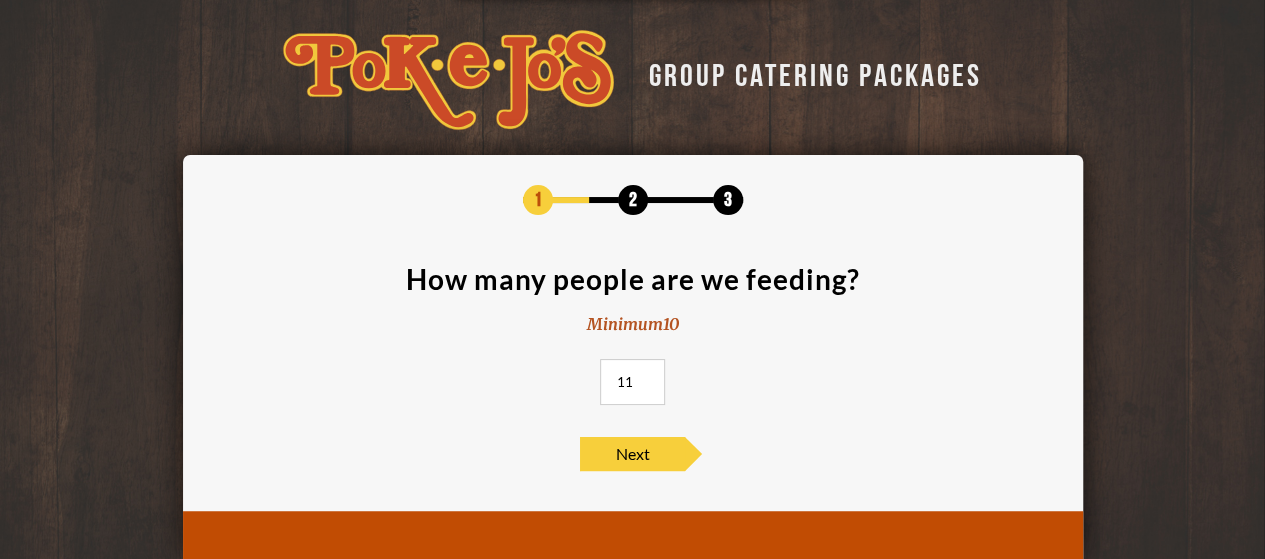 click on "11" at bounding box center [632, 382] 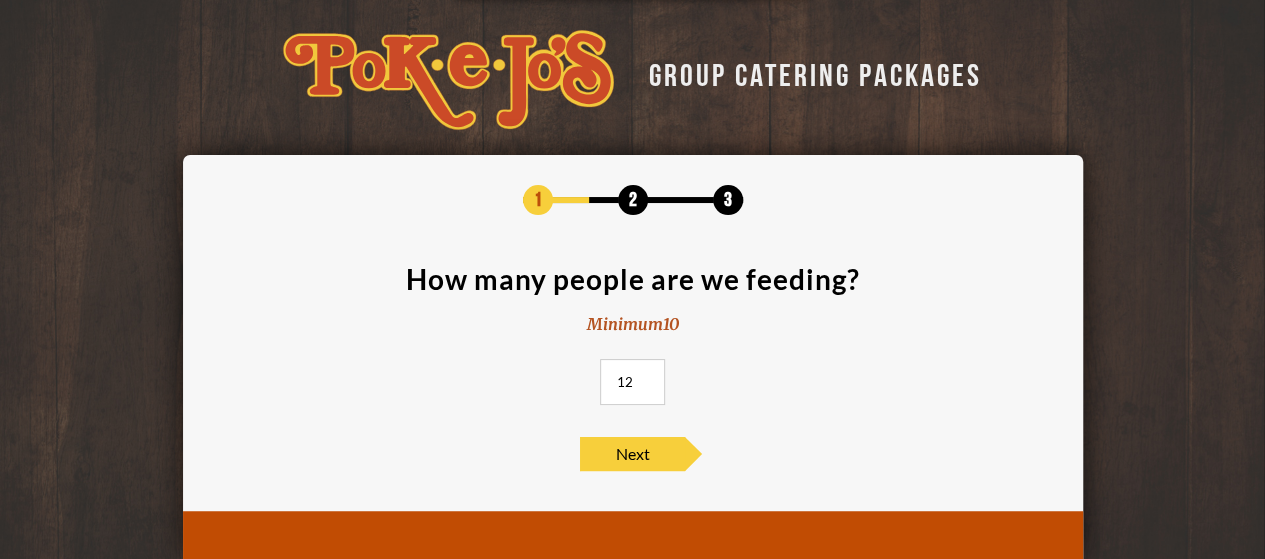 type on "12" 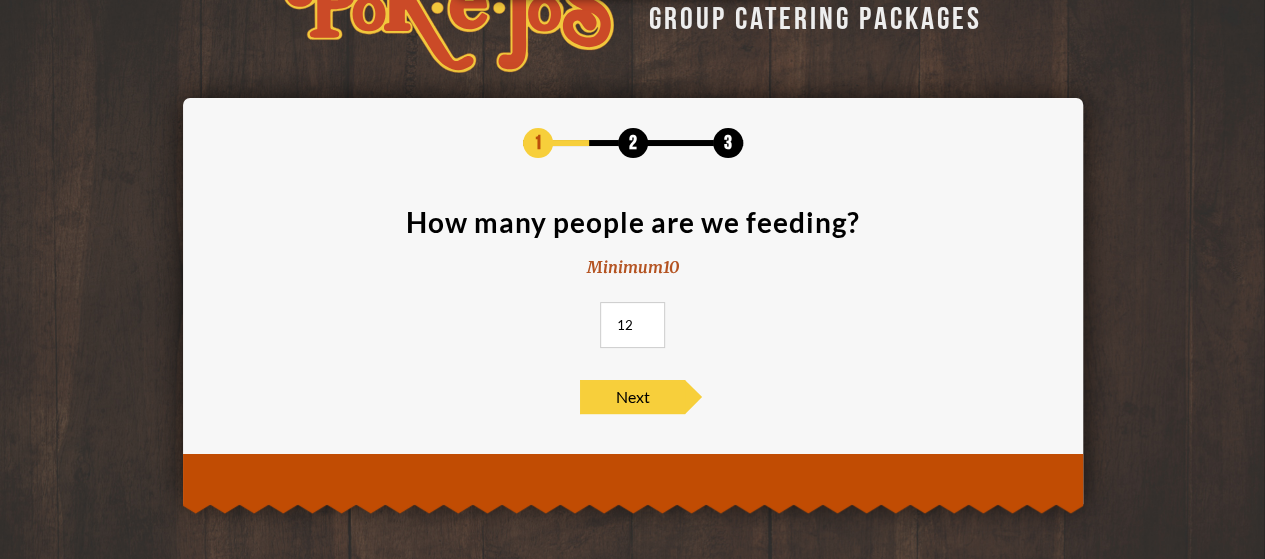 scroll, scrollTop: 60, scrollLeft: 0, axis: vertical 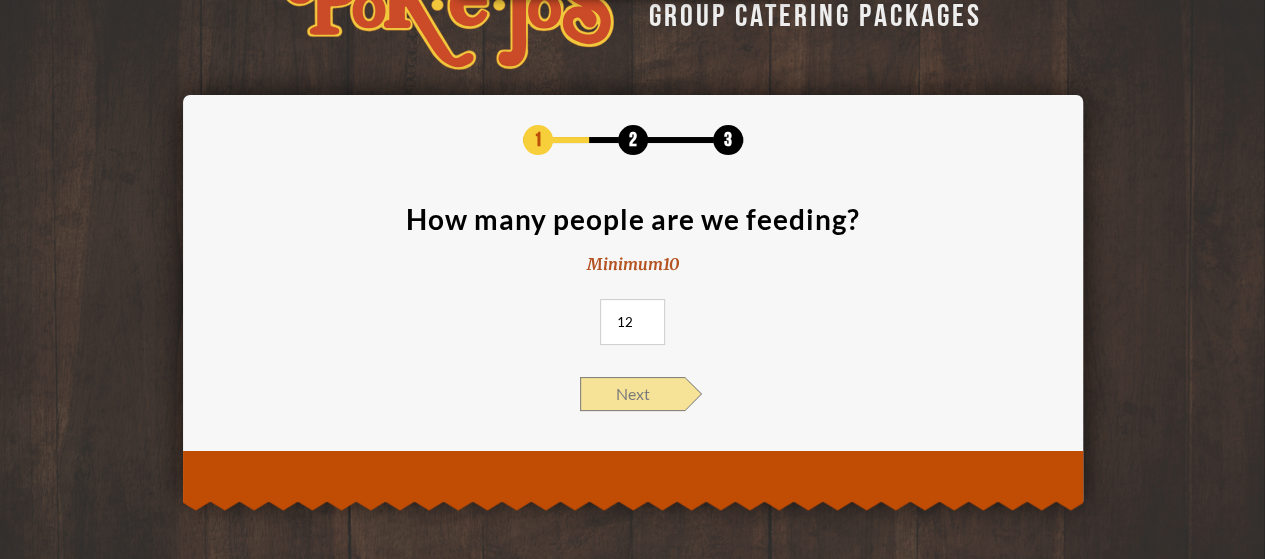 click on "Next" at bounding box center (632, 394) 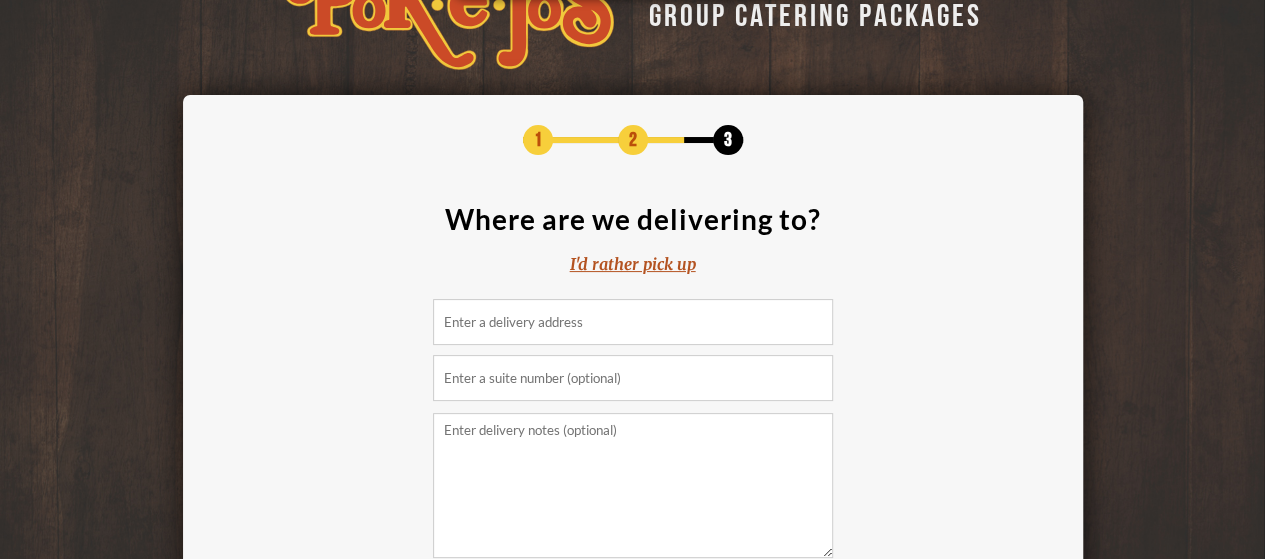 click at bounding box center [633, 322] 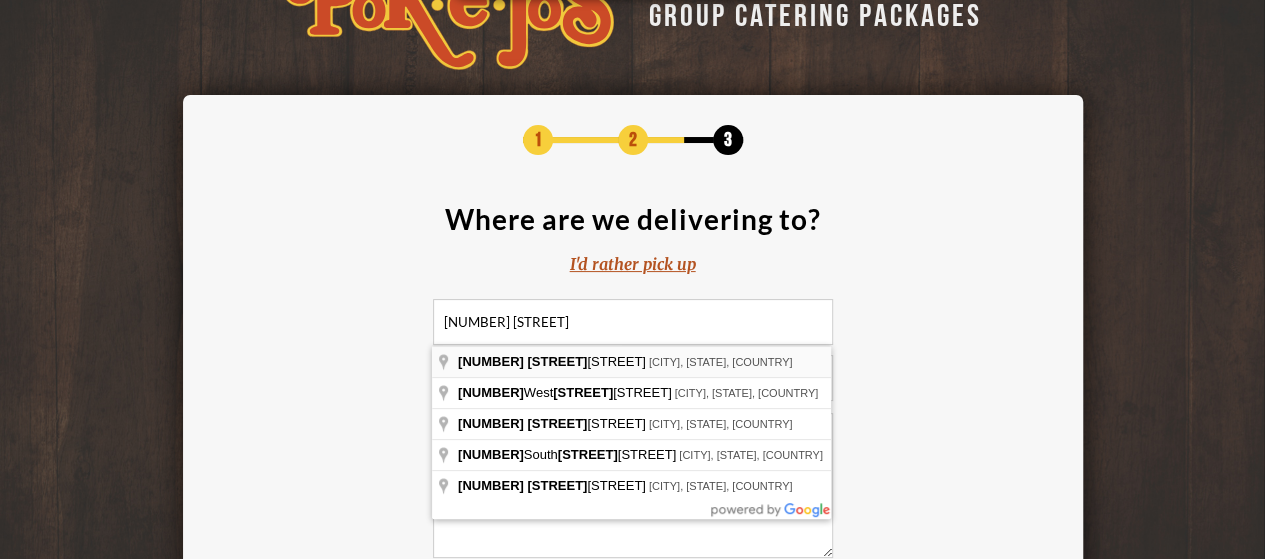 type on "4801 University Boulevard, Round Rock, TX, USA" 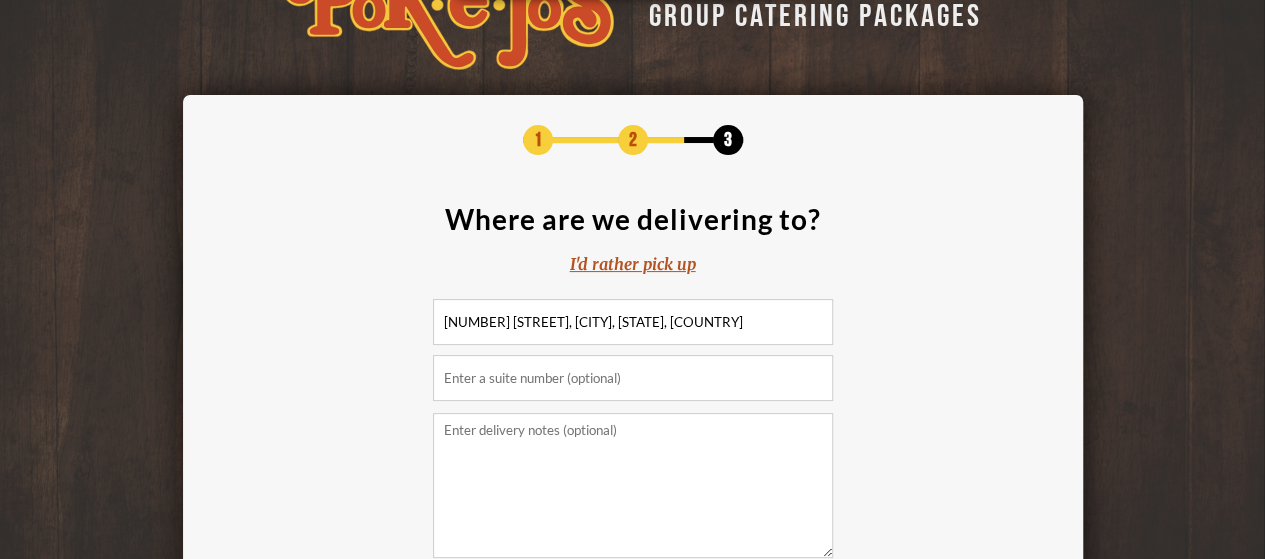 click at bounding box center (633, 378) 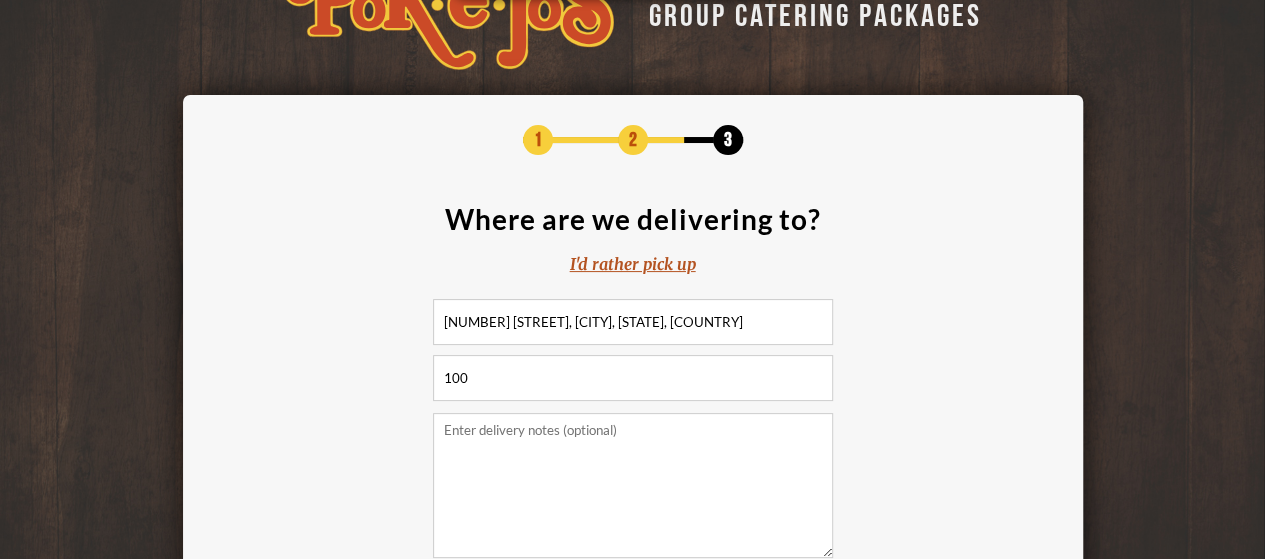type on "100" 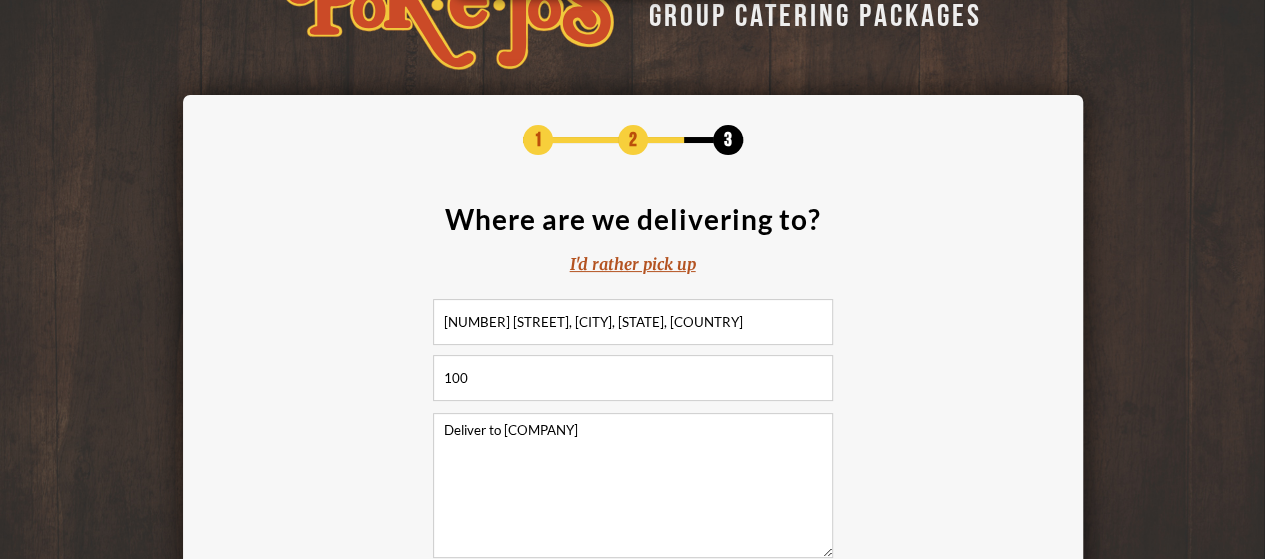 type on "Deliver to Central Texas Drywall" 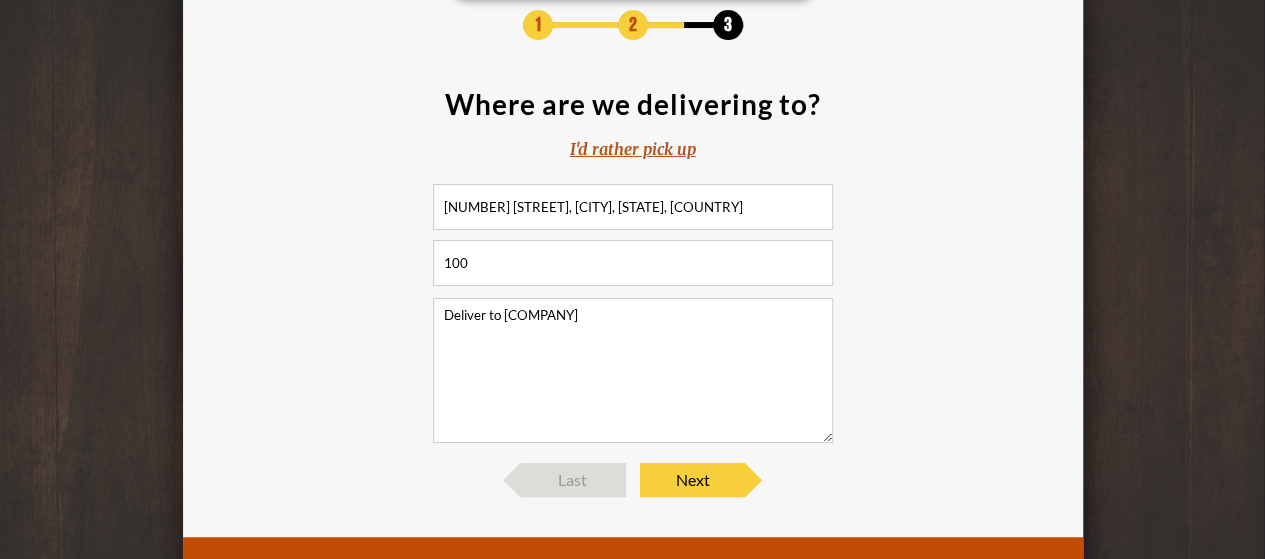 scroll, scrollTop: 180, scrollLeft: 0, axis: vertical 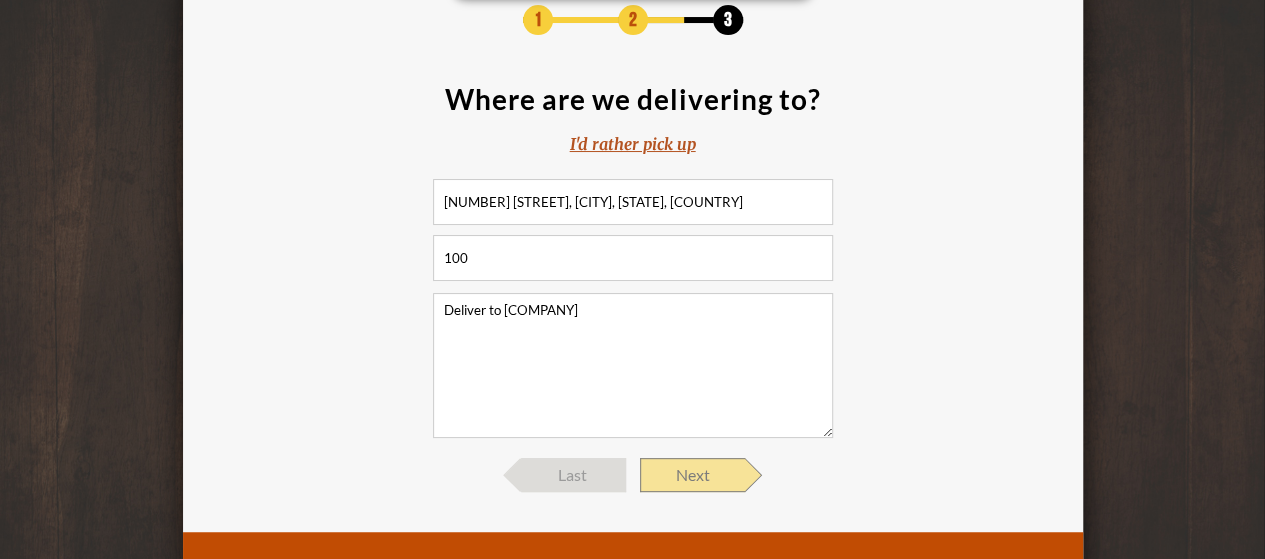 click on "Next" at bounding box center (692, 475) 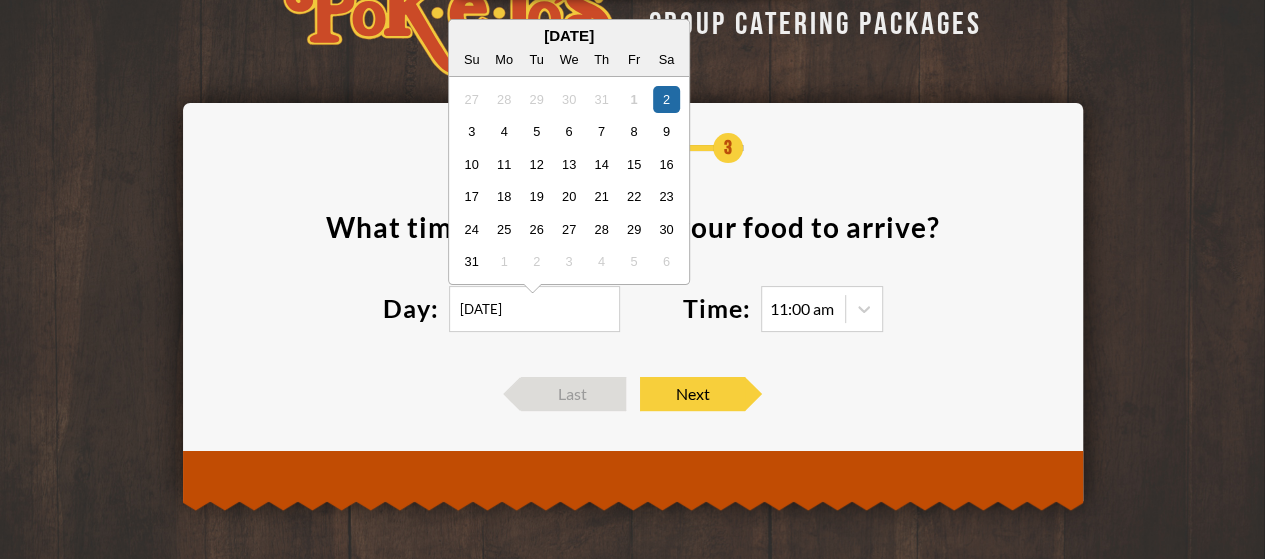 click on "08/02/2025" at bounding box center [534, 309] 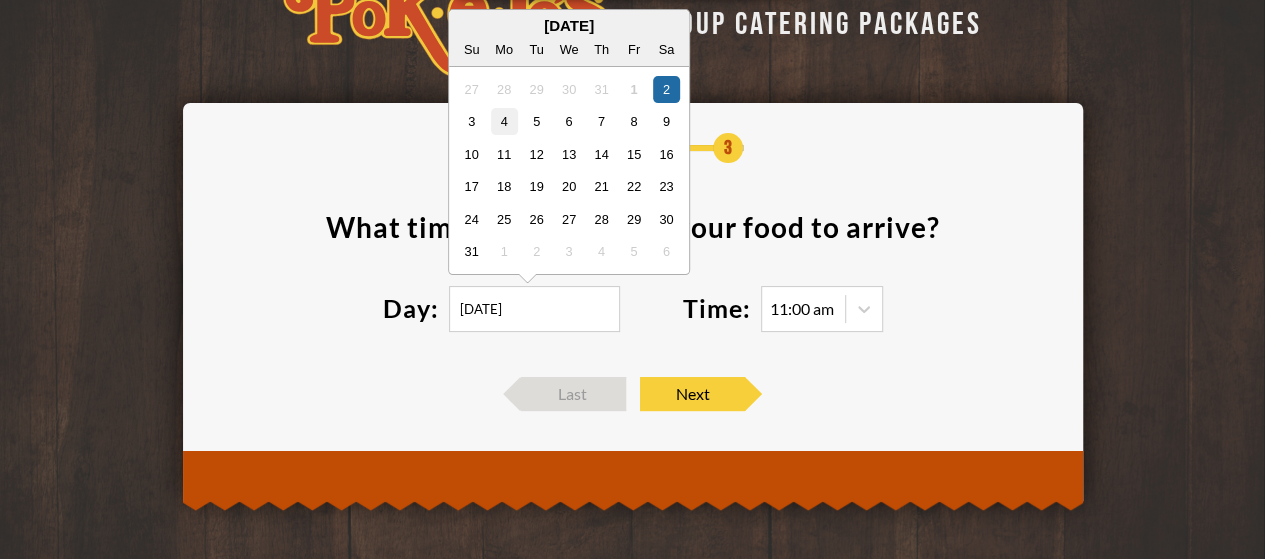 click on "4" at bounding box center (503, 121) 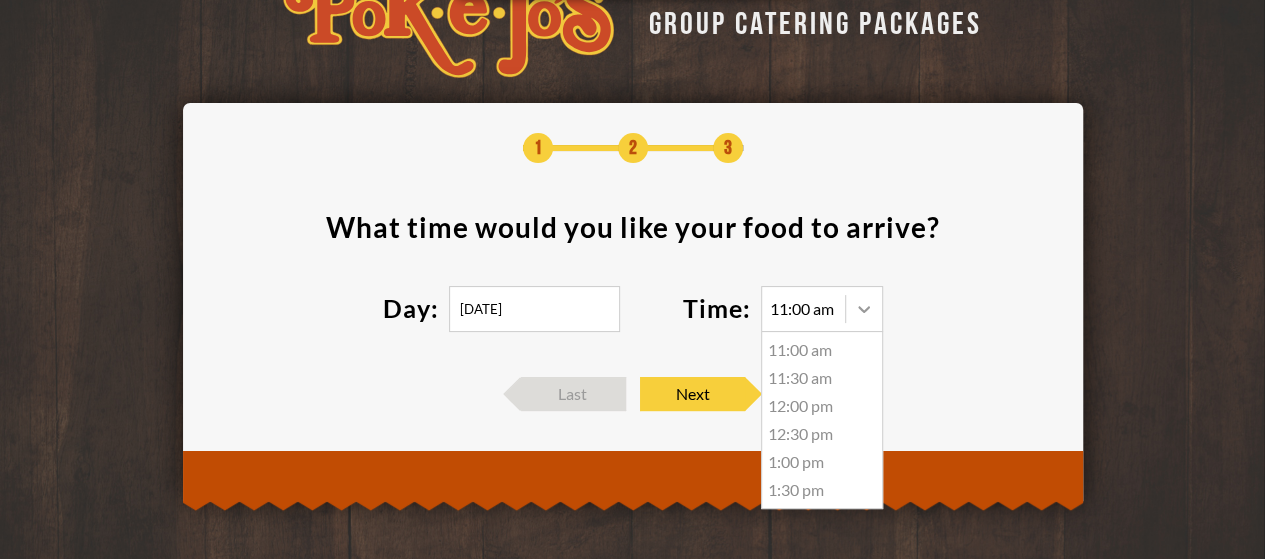 click 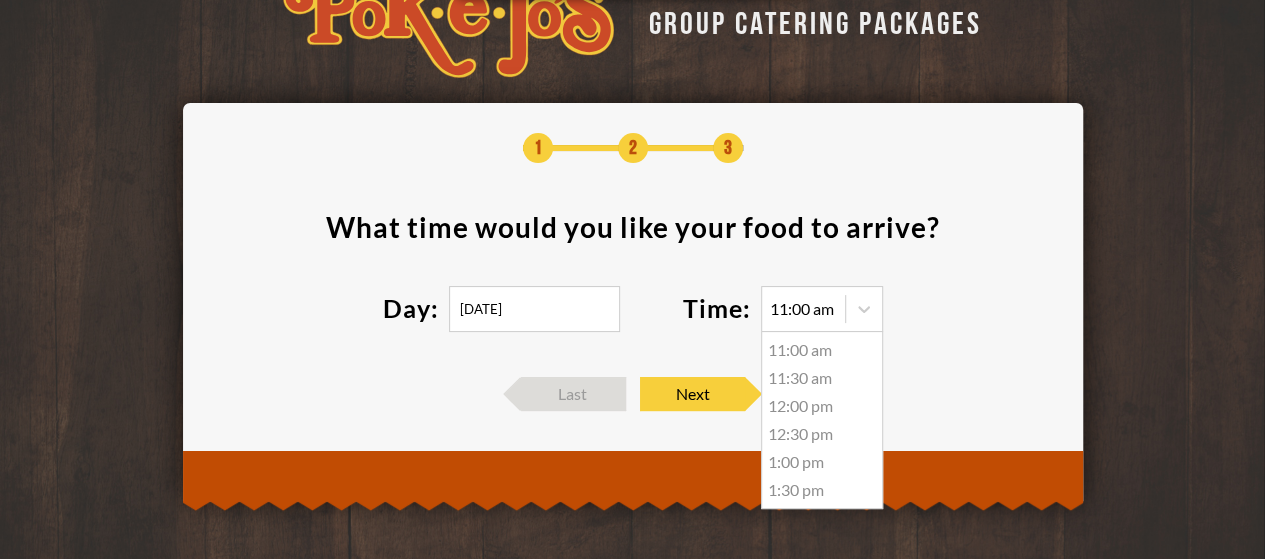 click on "11:30 am" at bounding box center (822, 378) 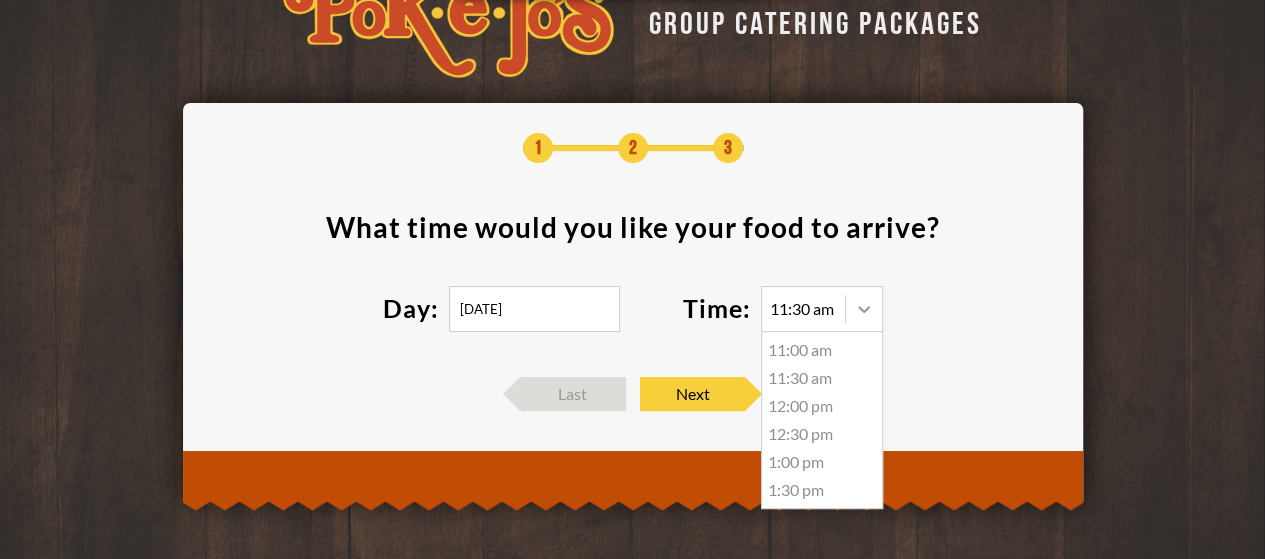 click 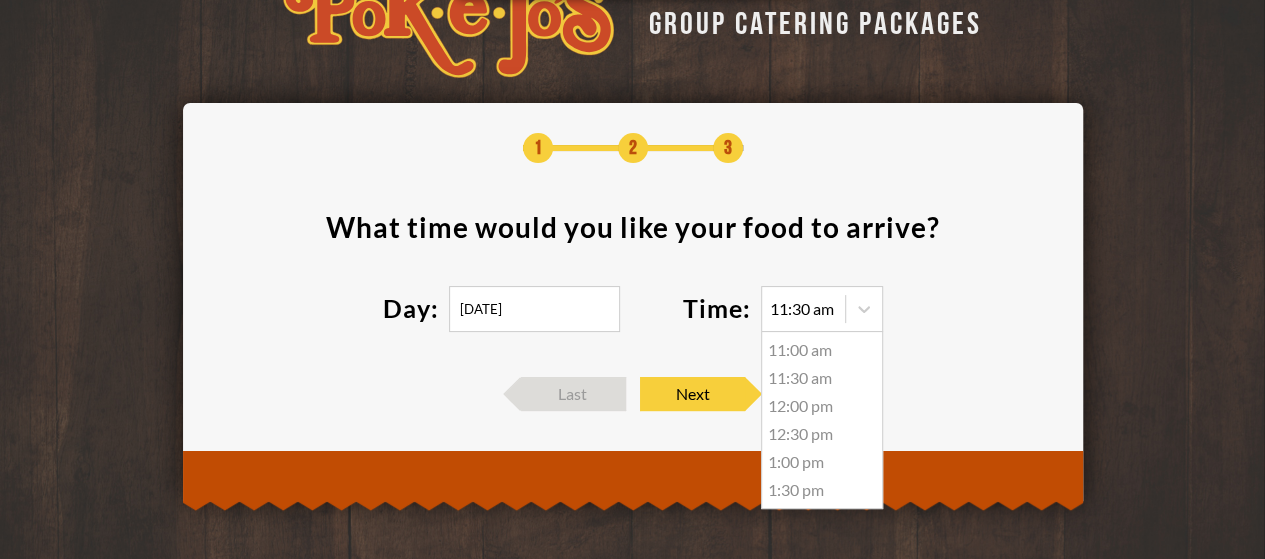 click on "11:30 am" at bounding box center (822, 378) 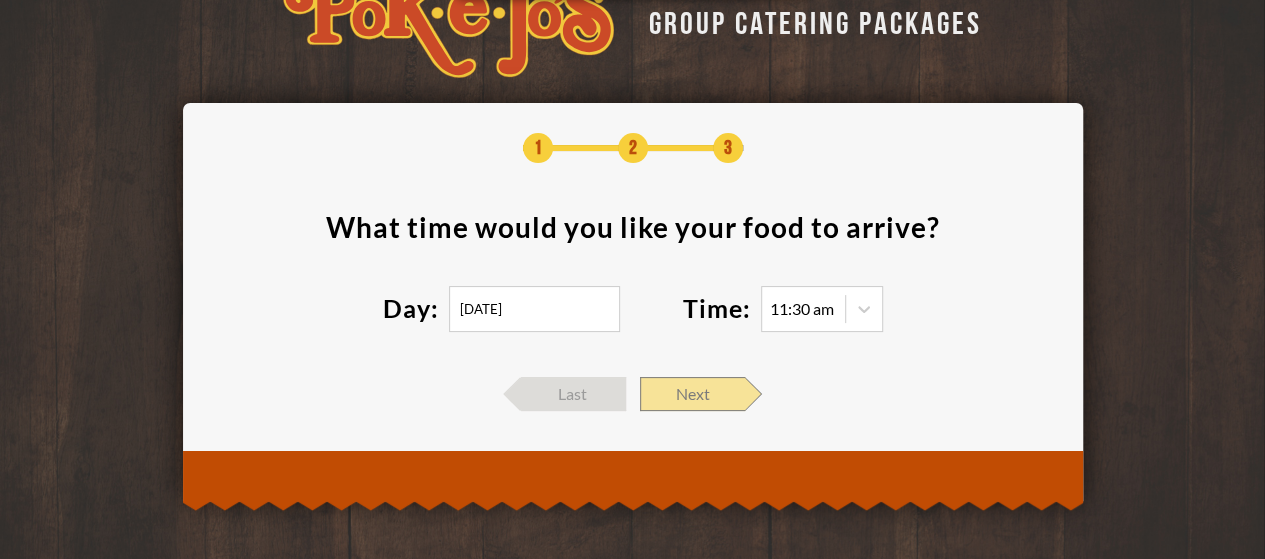 click on "Next" at bounding box center [692, 394] 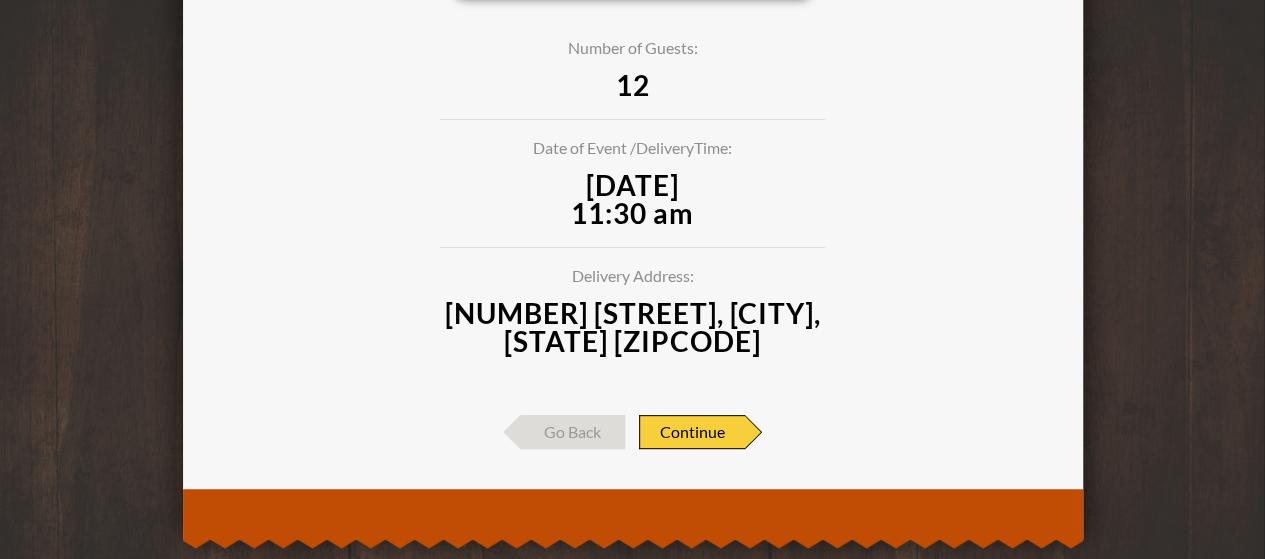 scroll, scrollTop: 252, scrollLeft: 0, axis: vertical 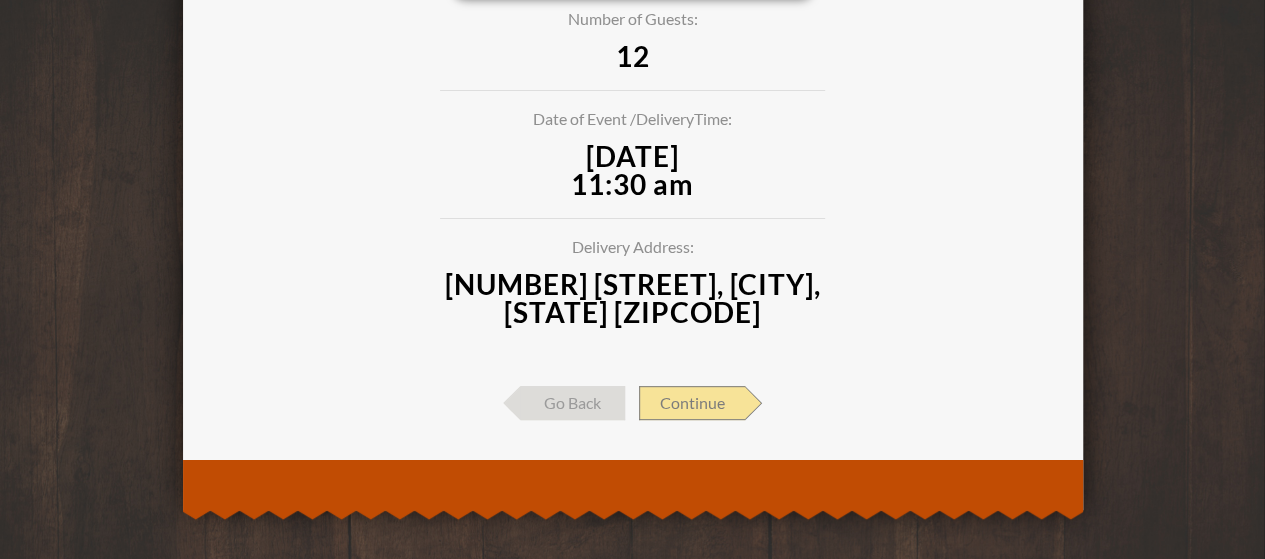 click on "Continue" at bounding box center (692, 403) 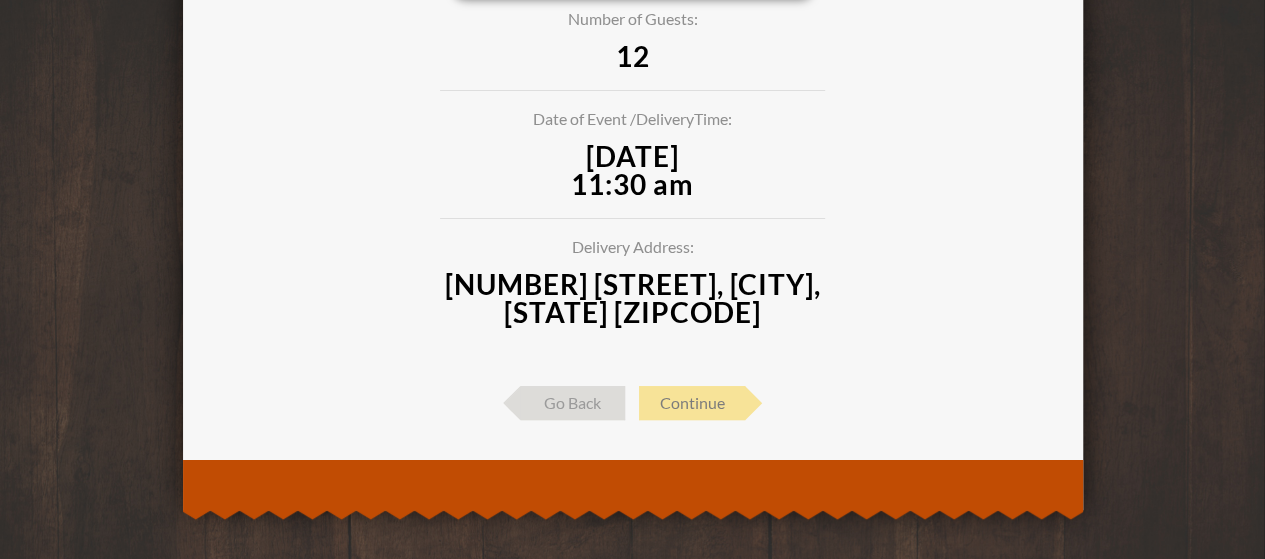 scroll, scrollTop: 136, scrollLeft: 0, axis: vertical 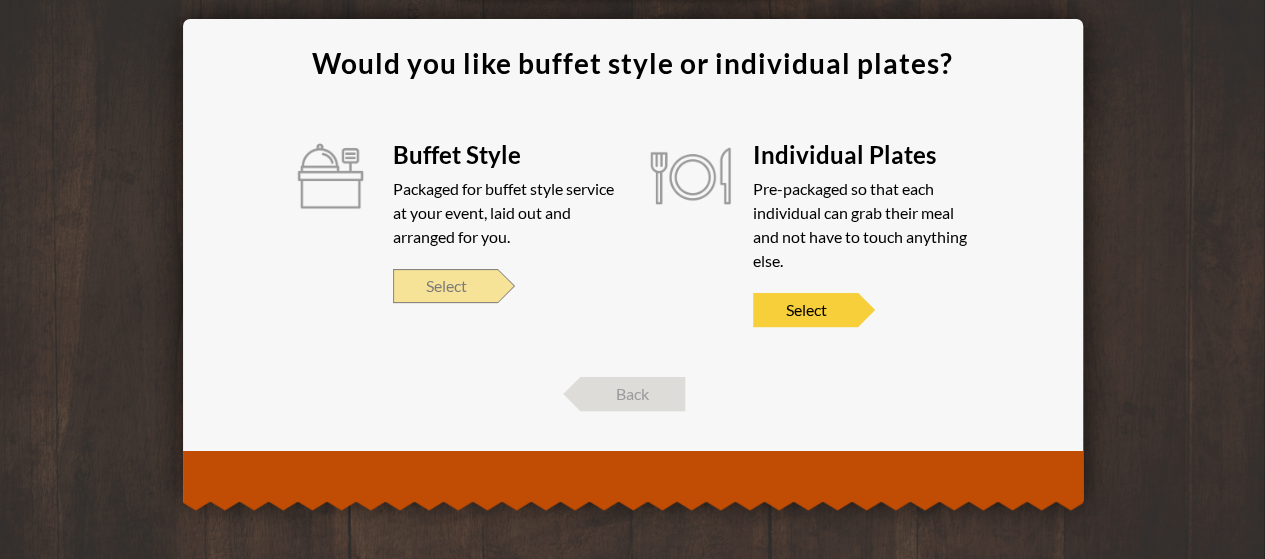 click on "Select" at bounding box center (445, 286) 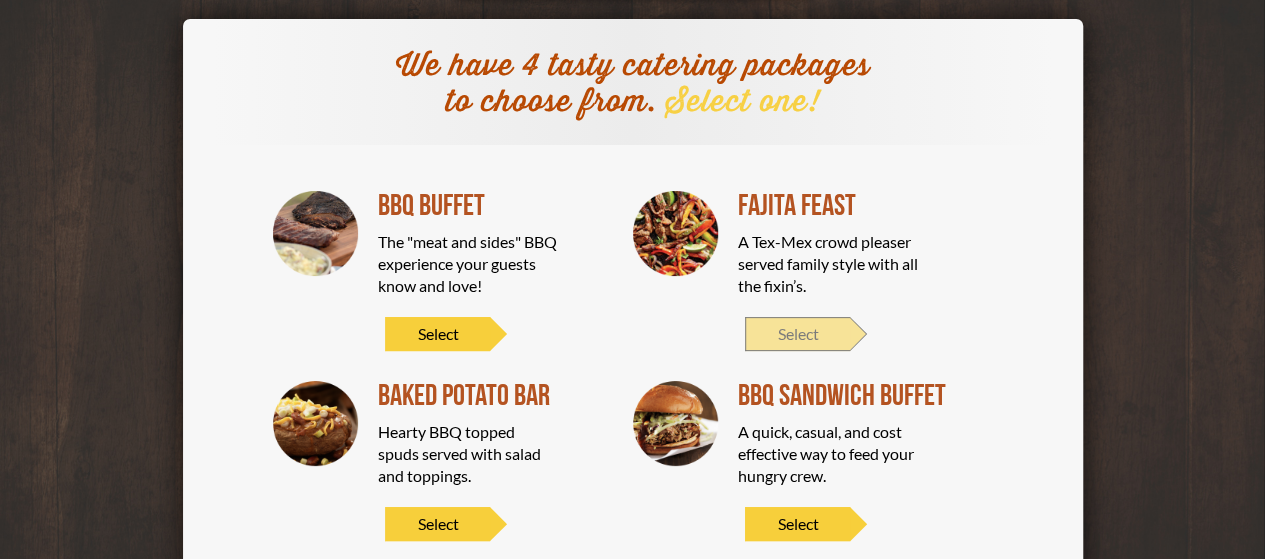 click on "Select" at bounding box center (797, 334) 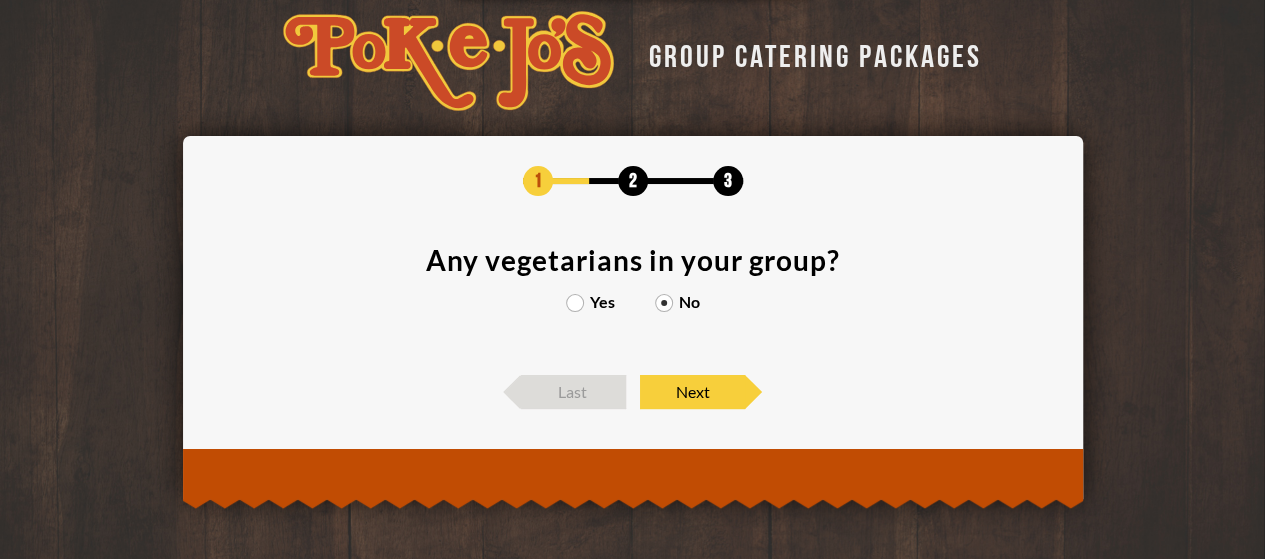 scroll, scrollTop: 17, scrollLeft: 0, axis: vertical 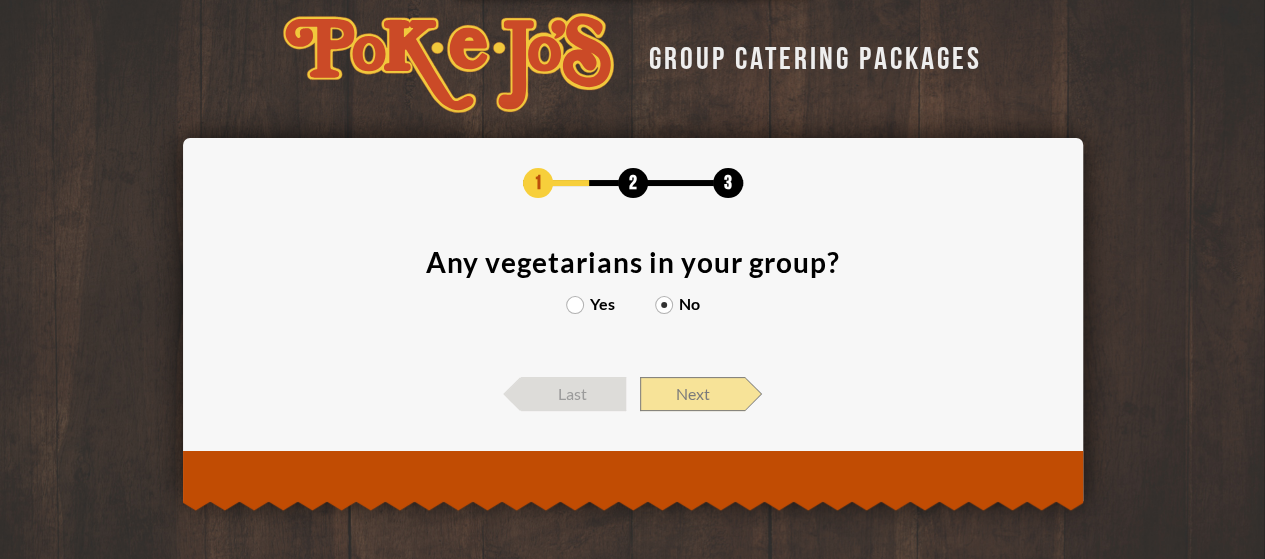 click on "Next" at bounding box center [692, 394] 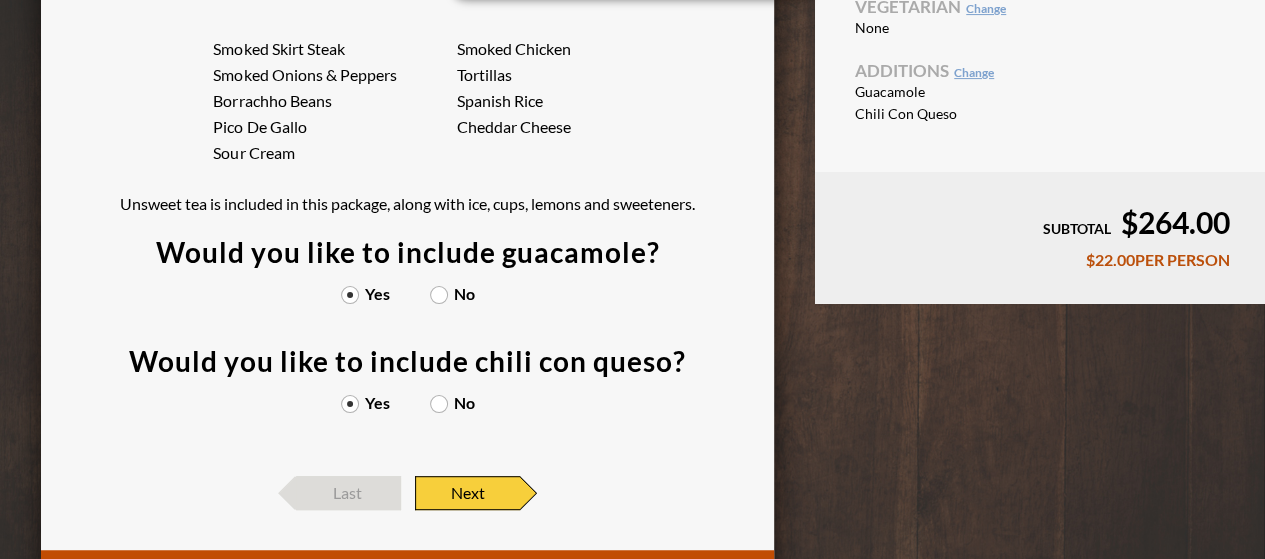 scroll, scrollTop: 337, scrollLeft: 0, axis: vertical 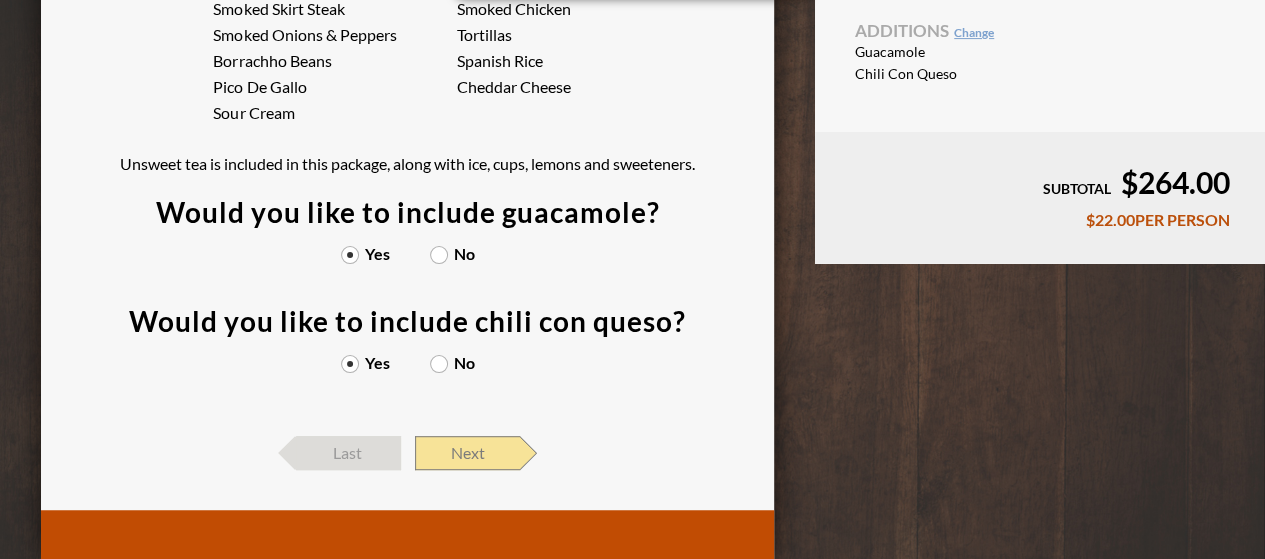 click on "Next" at bounding box center (467, 453) 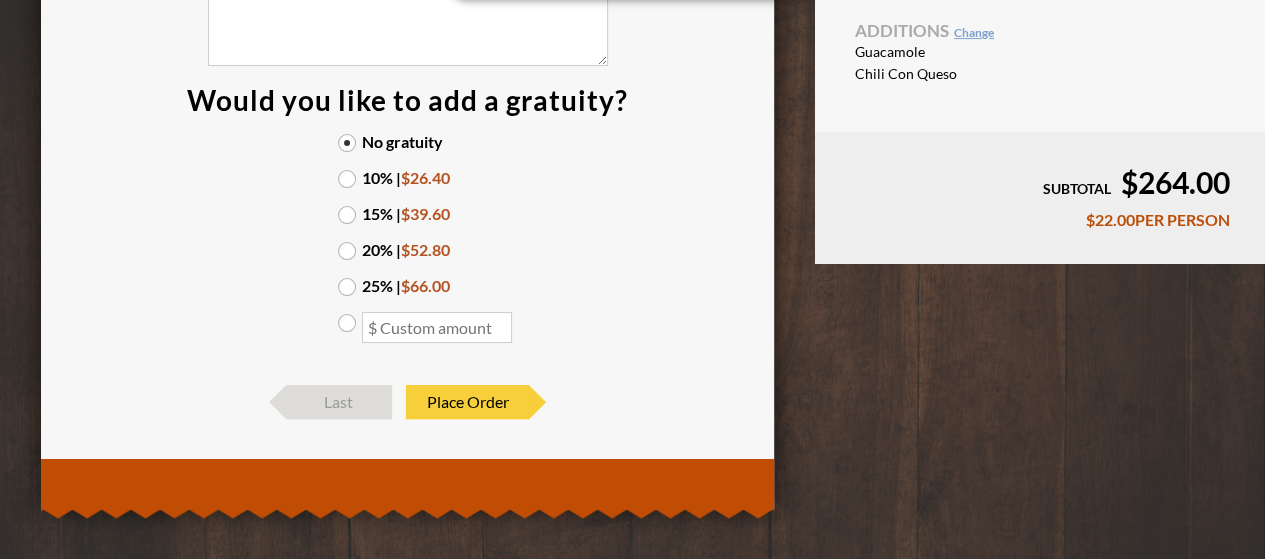 click on "20% |  $52.80" at bounding box center (408, 250) 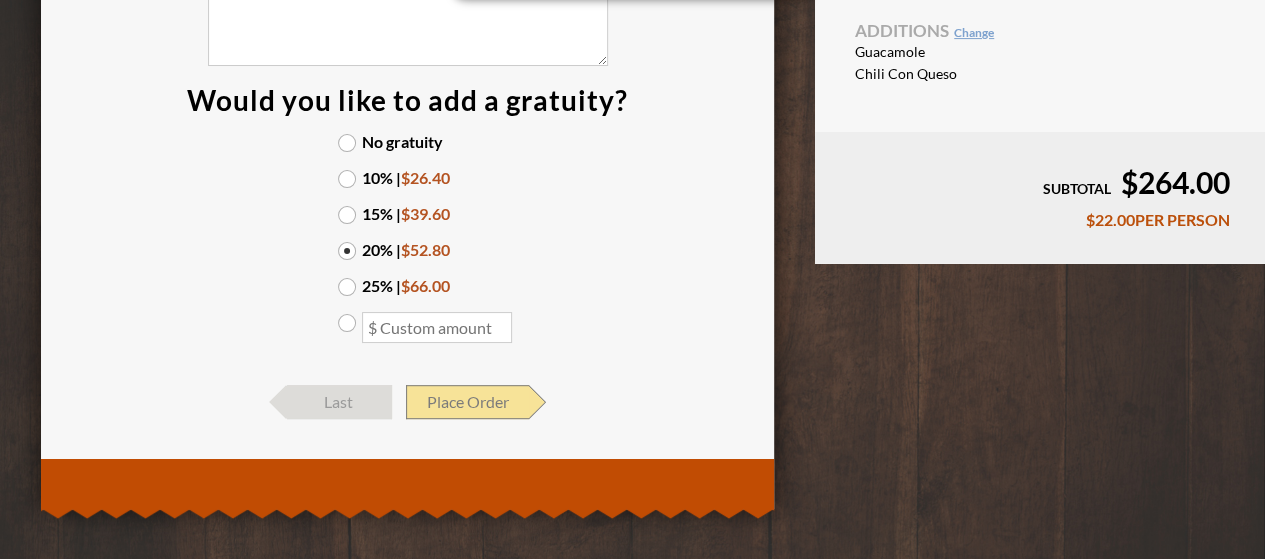 click on "Place Order" at bounding box center (467, 402) 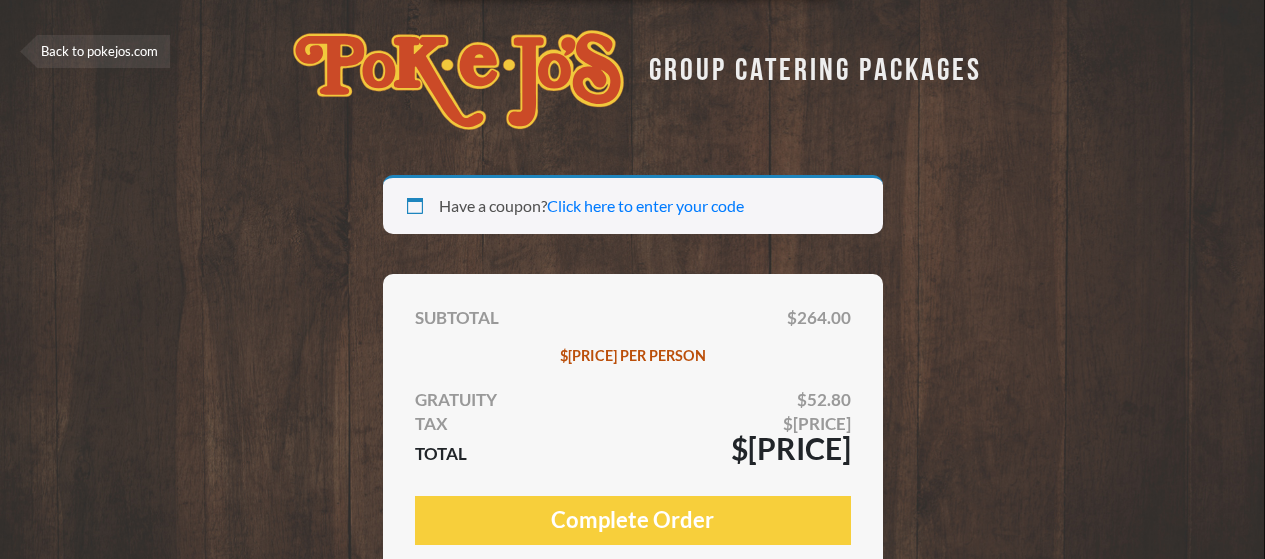 select on "[STATE_CODE]" 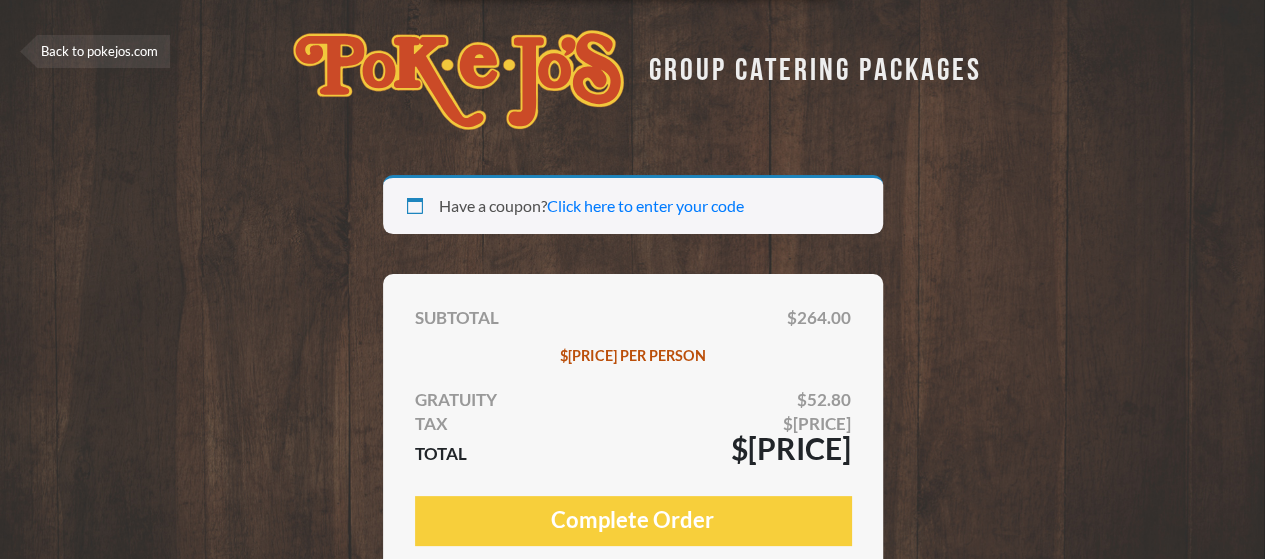 click on "Payment Info Card Number  * Expiration (MM/YY)  * Card Security Code  *" at bounding box center [632, 1341] 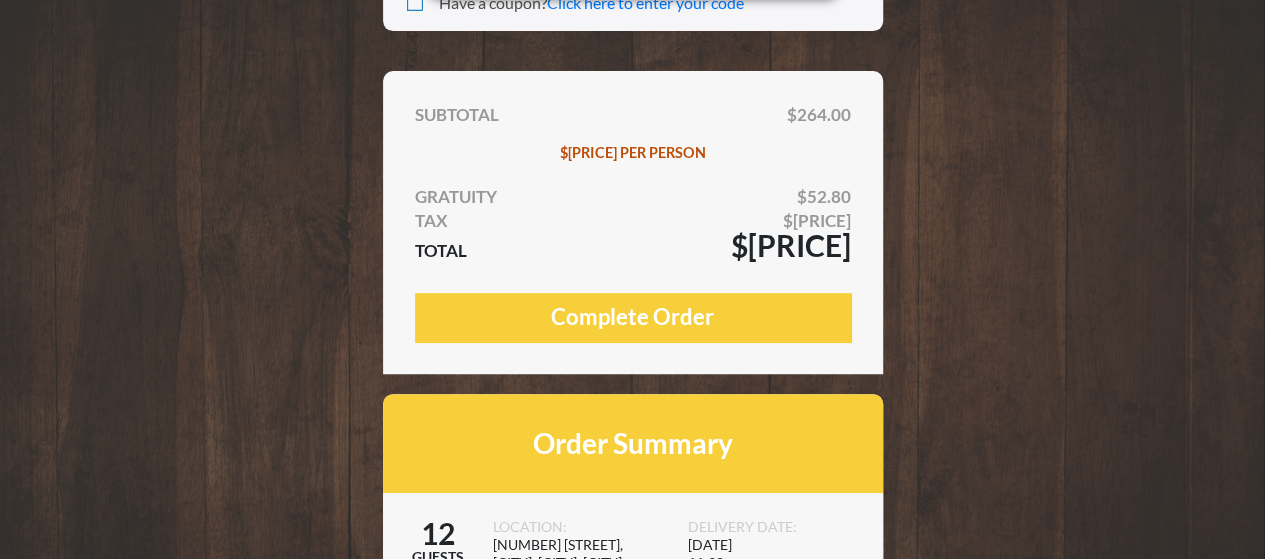 scroll, scrollTop: 200, scrollLeft: 0, axis: vertical 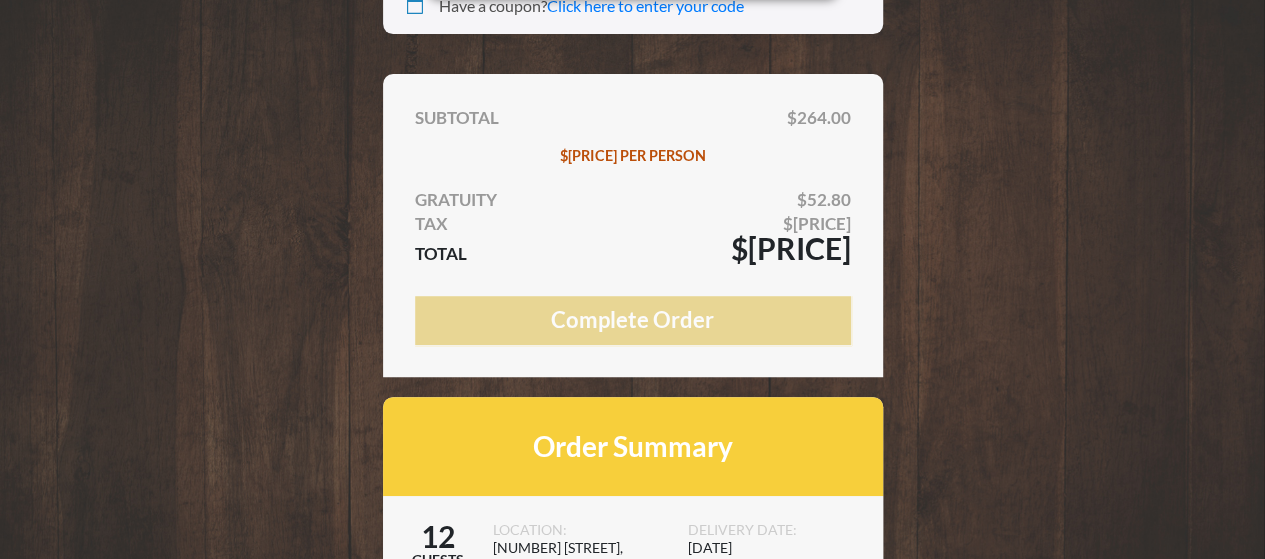 click on "Complete Order" at bounding box center [633, 2220] 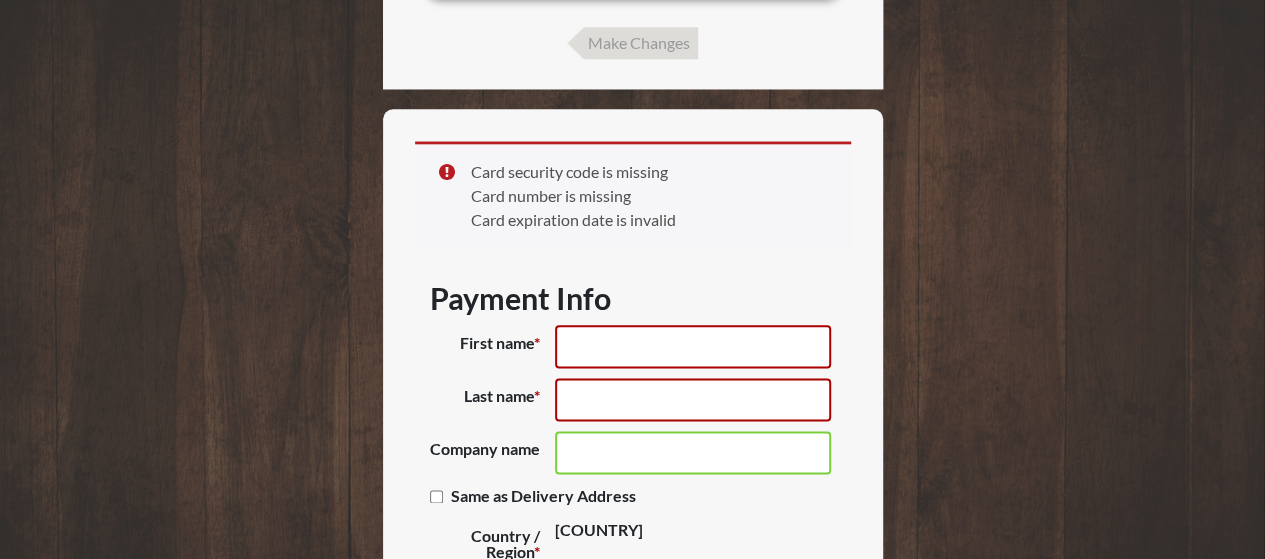 scroll, scrollTop: 1081, scrollLeft: 0, axis: vertical 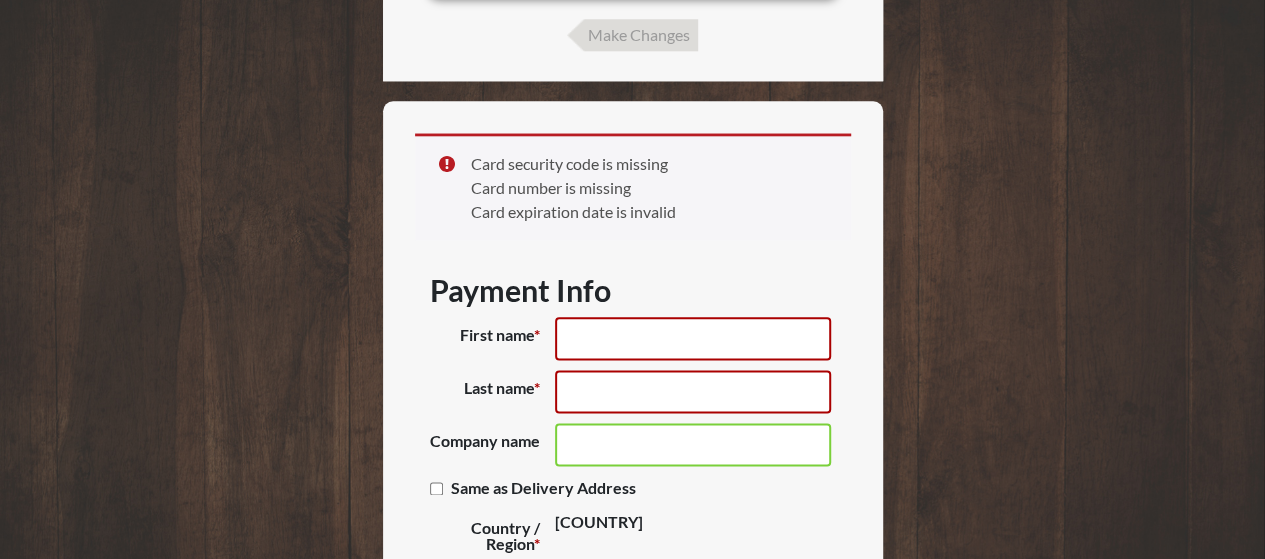 click on "First name  *" at bounding box center [693, 338] 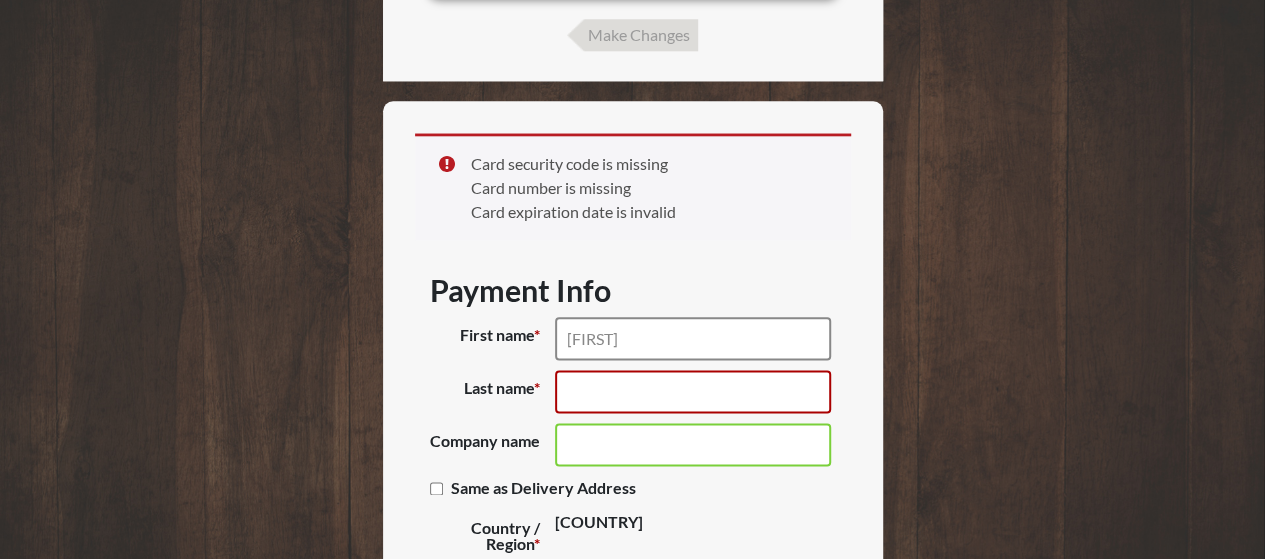 type on "[FIRST]" 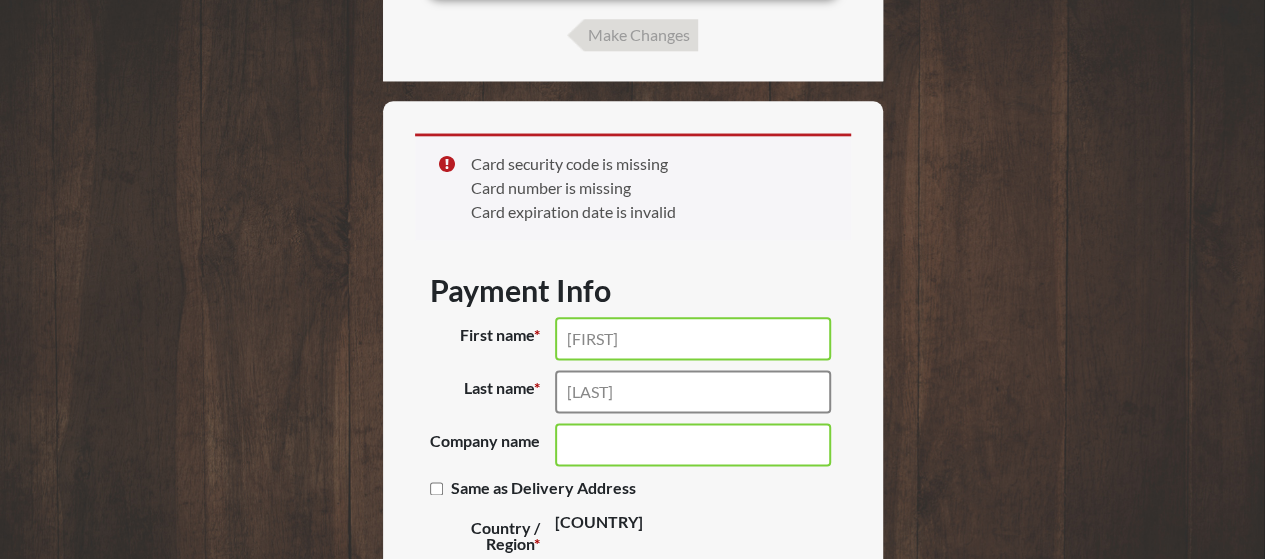 type on "[LAST]" 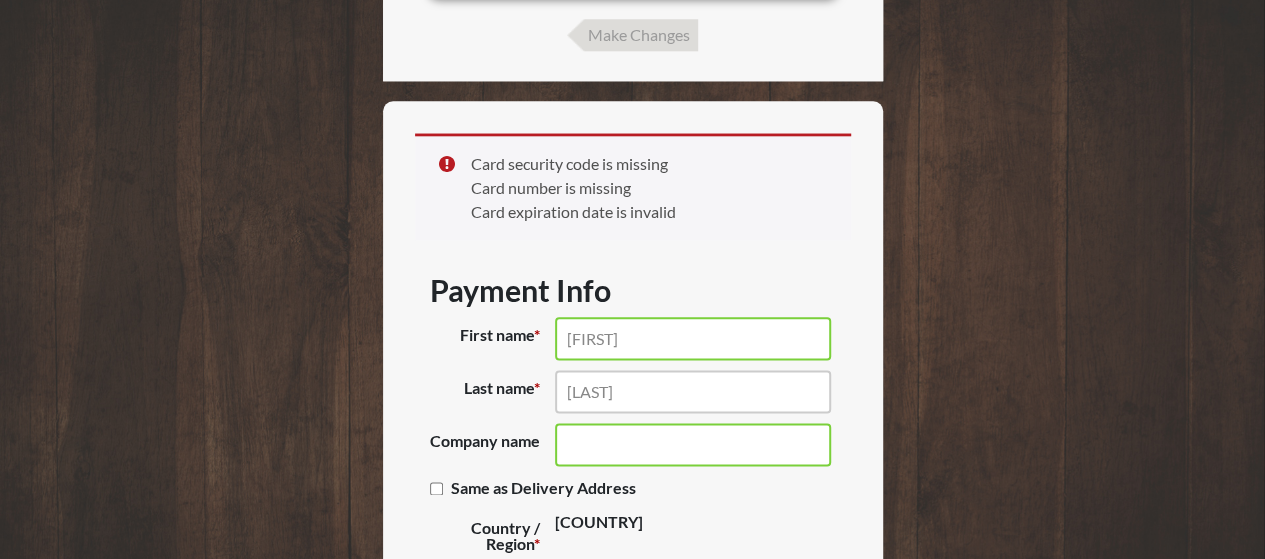 click on "Company name  (optional)" at bounding box center [693, 444] 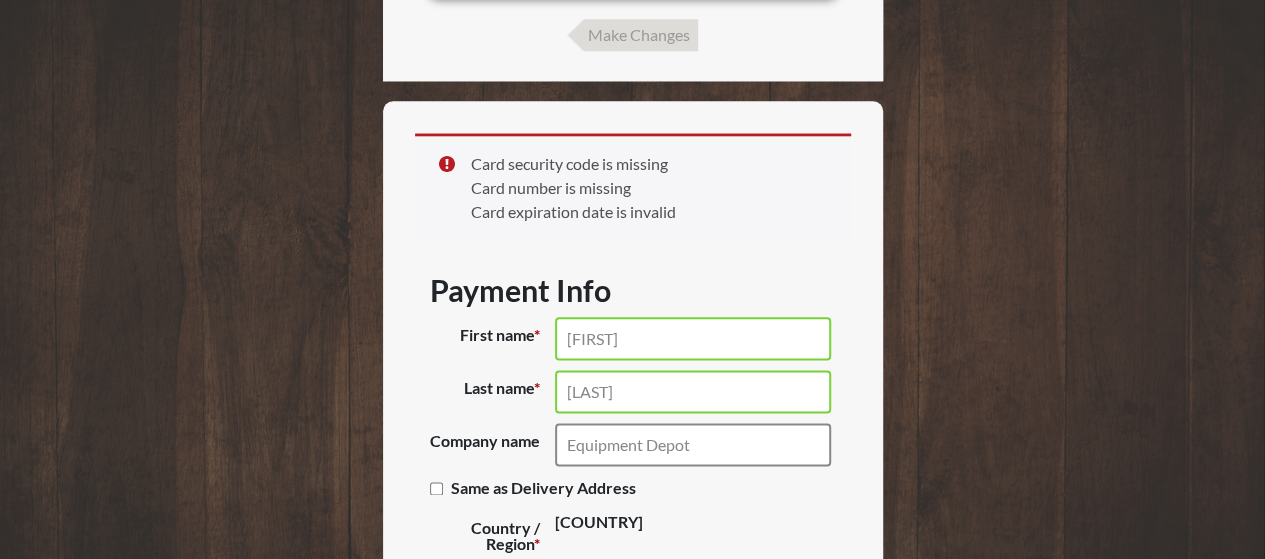 type on "Equipment Depot" 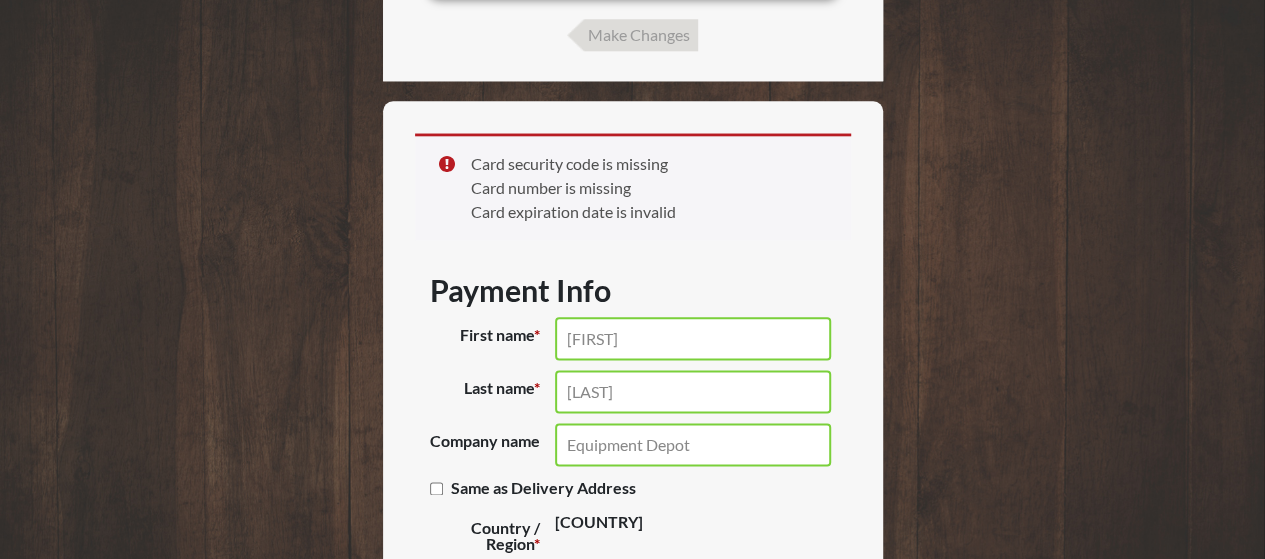 click on "Same as Delivery Address  (optional)" at bounding box center [633, 488] 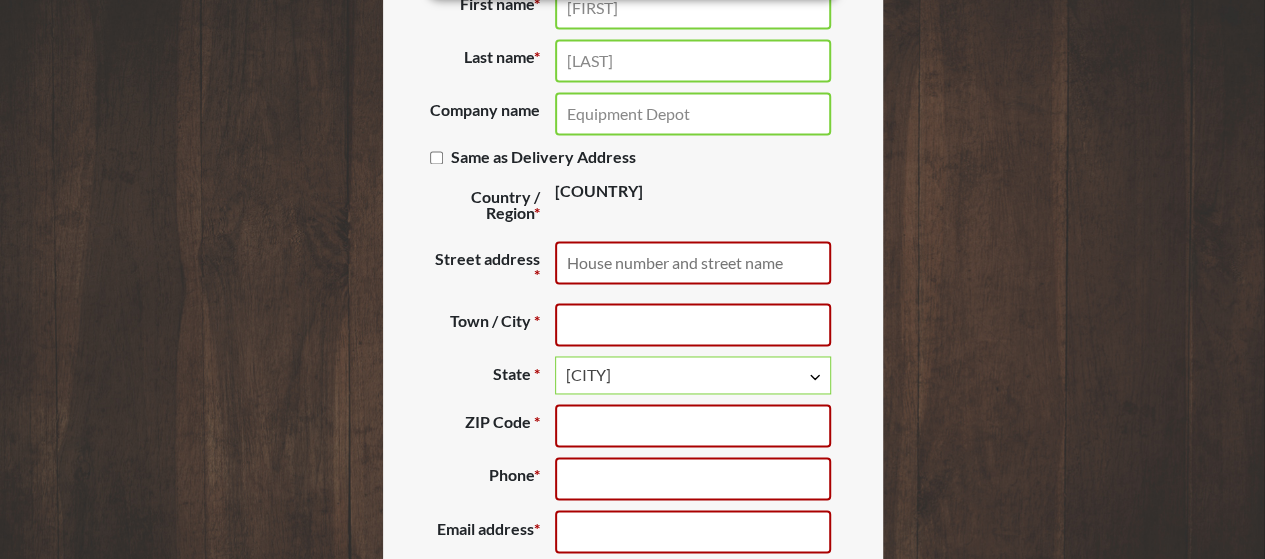 scroll, scrollTop: 1441, scrollLeft: 0, axis: vertical 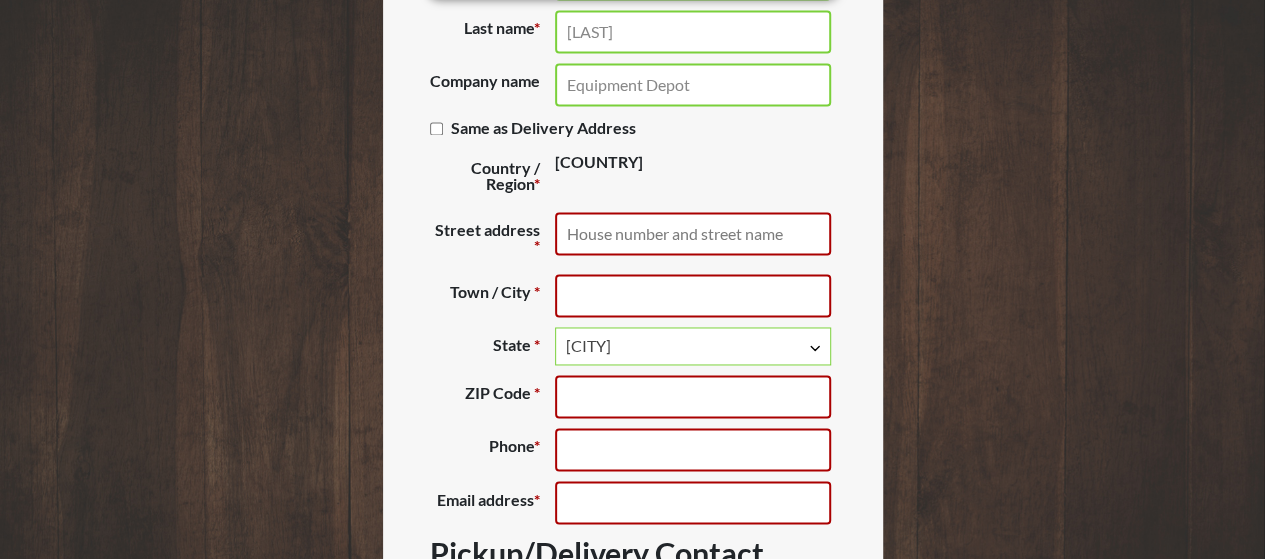 click on "Street address   *" at bounding box center [693, 233] 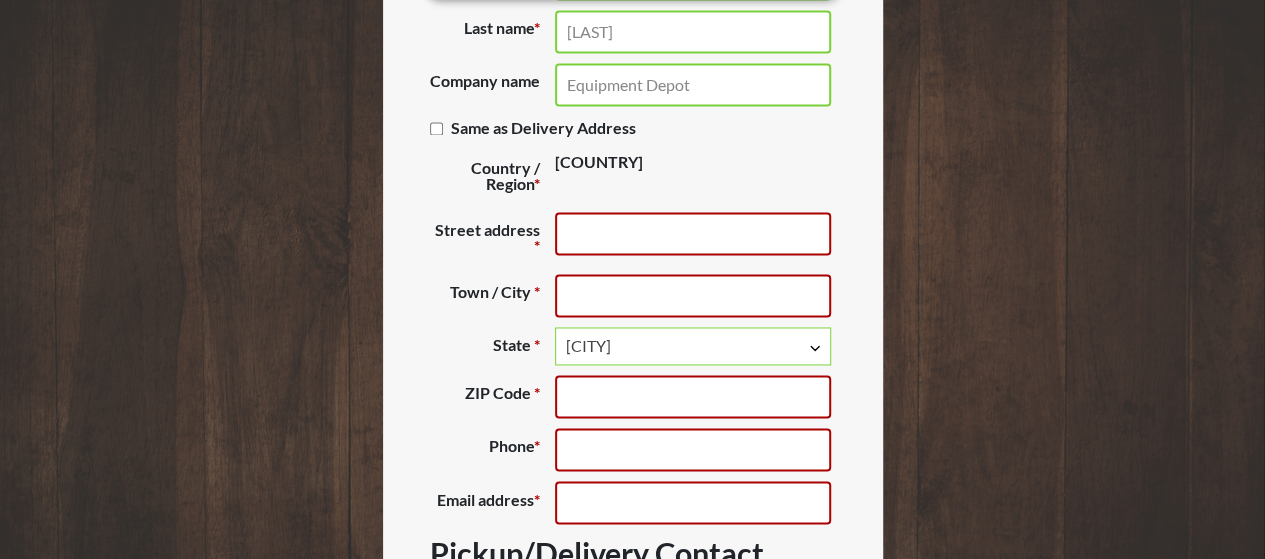 type on "[NUMBER] [STREET]" 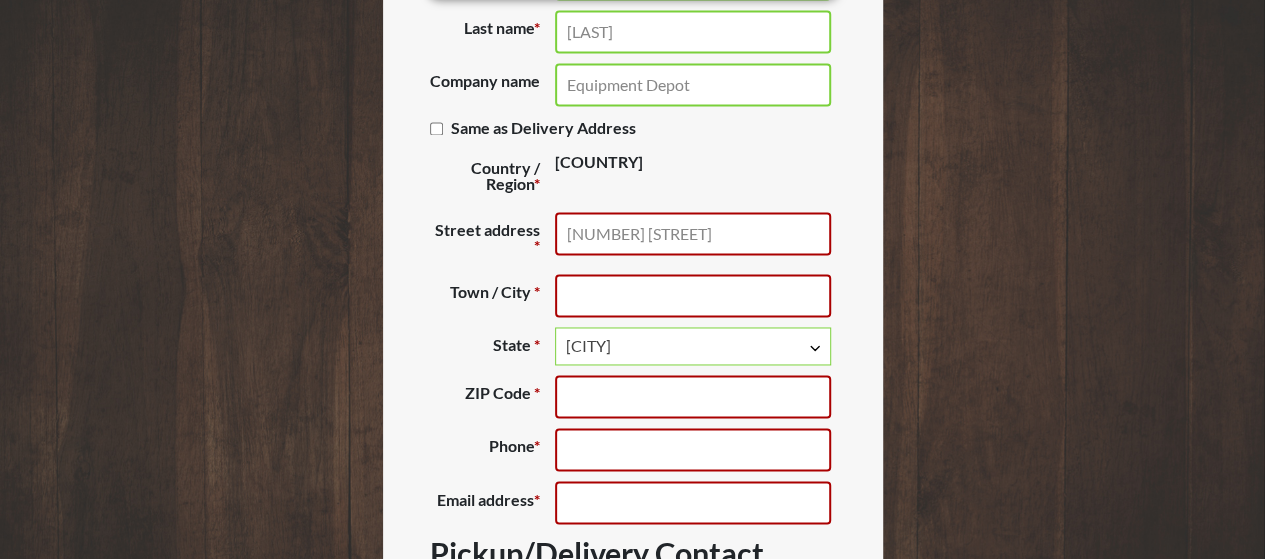 type on "[CITY]" 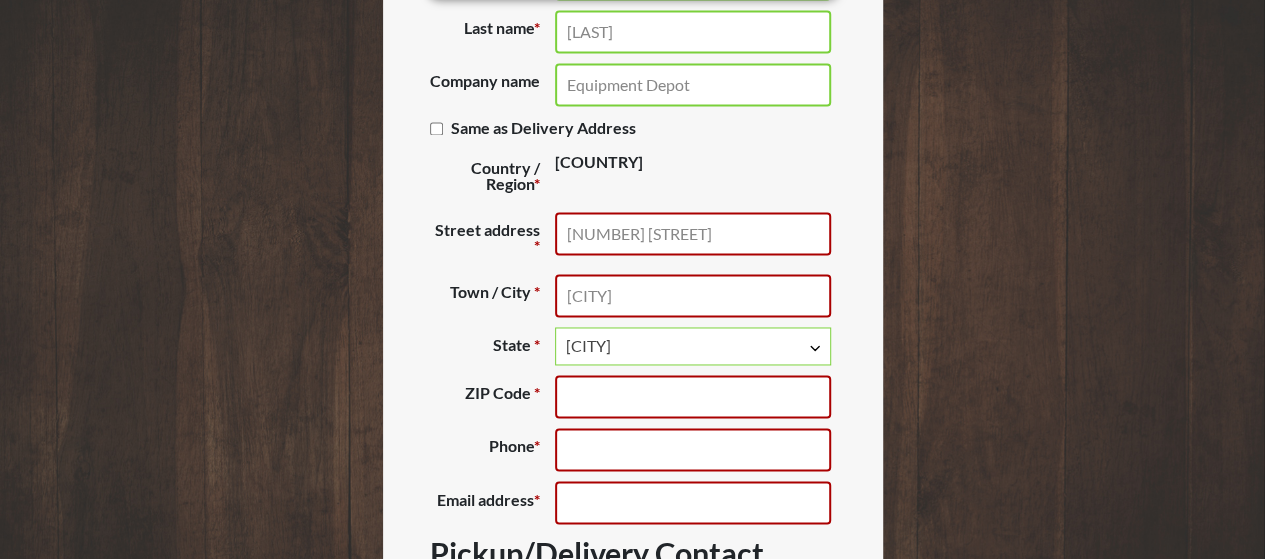 type on "[POSTAL_CODE]" 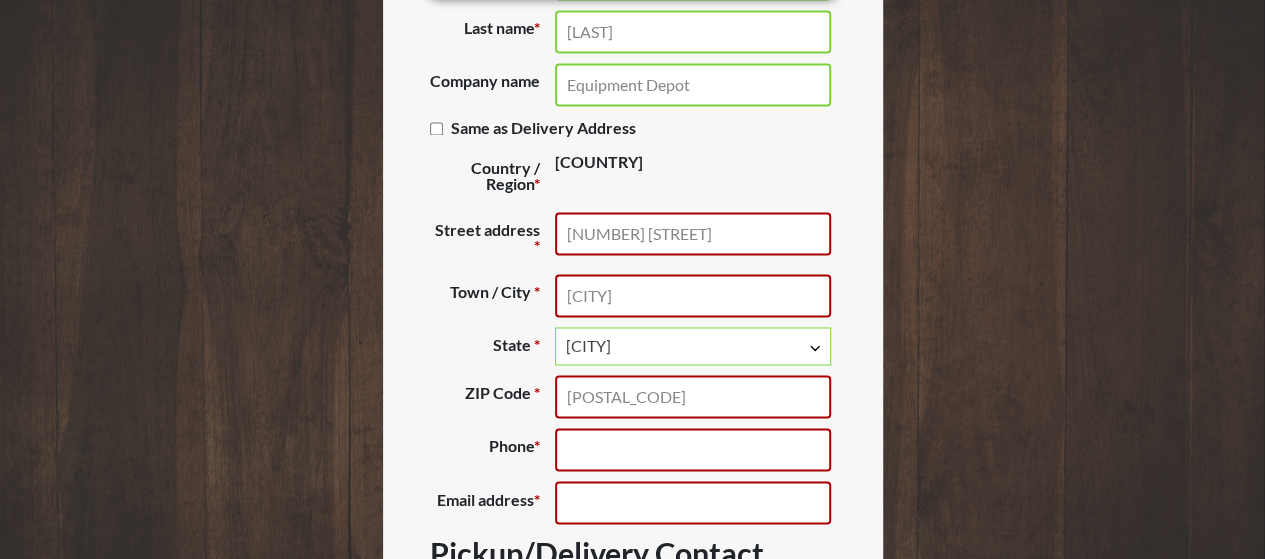 type on "[EMAIL]" 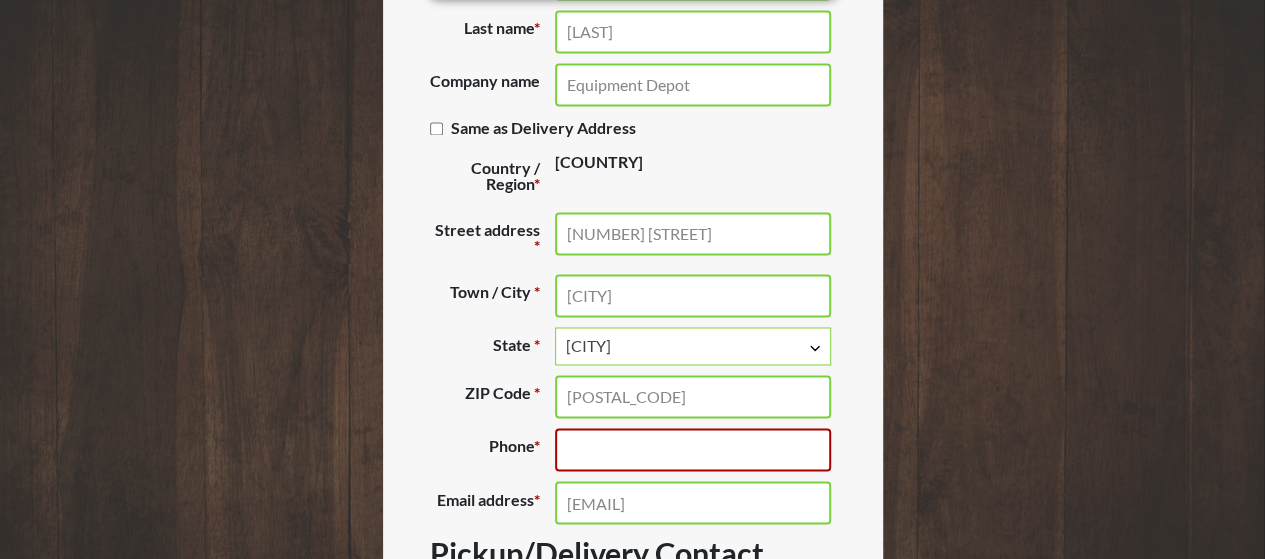 click on "Phone  *" at bounding box center (693, 449) 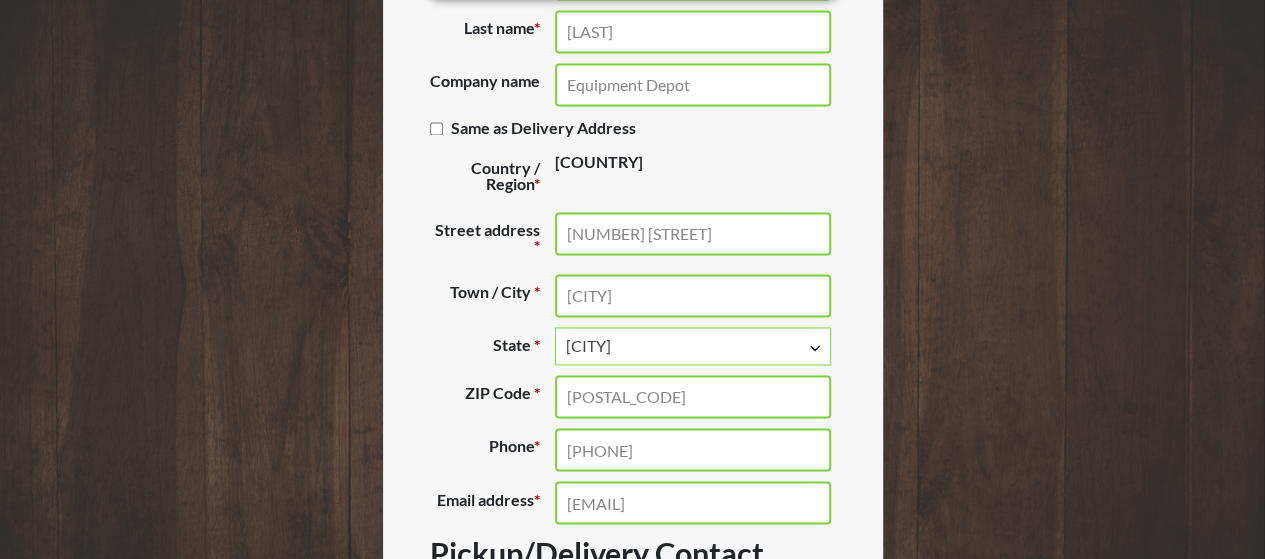 type on "[PHONE]" 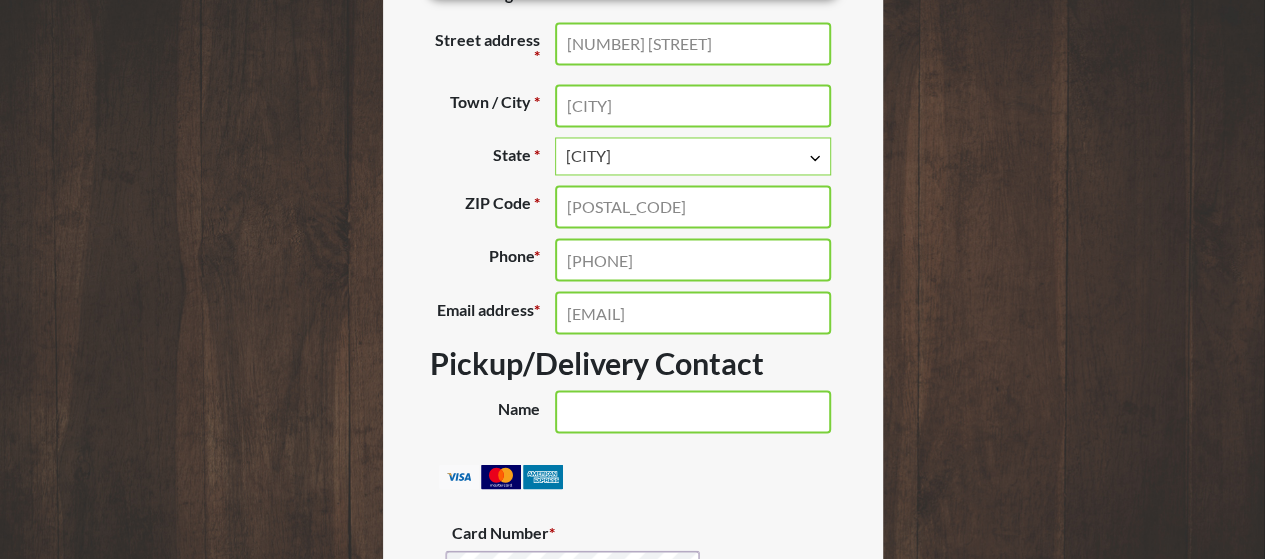 scroll, scrollTop: 1641, scrollLeft: 0, axis: vertical 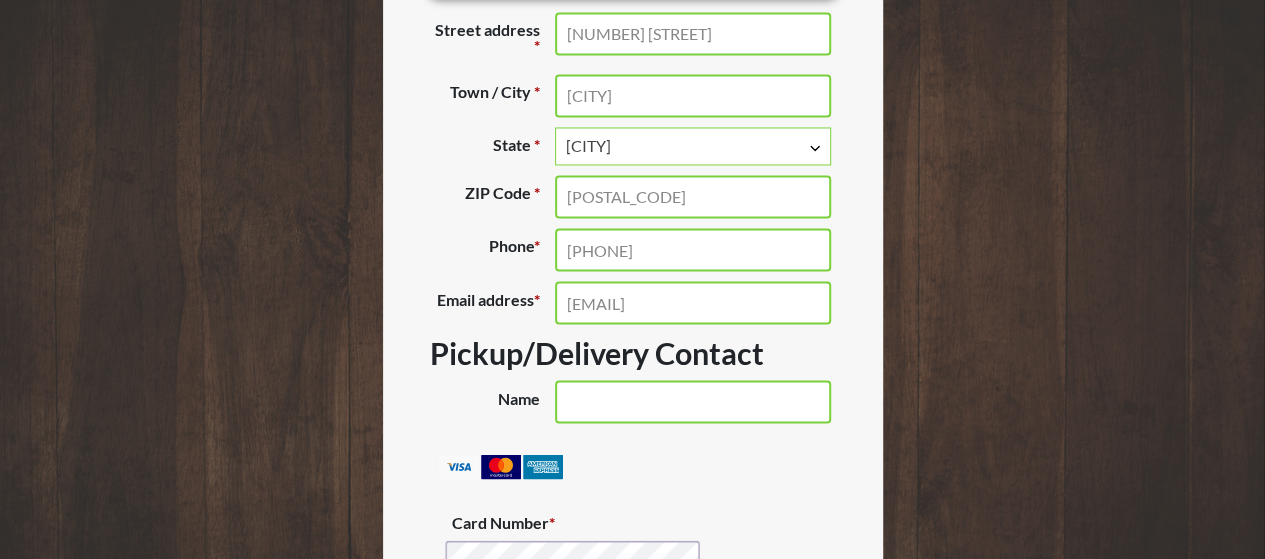 click on "[EMAIL]" at bounding box center [693, 302] 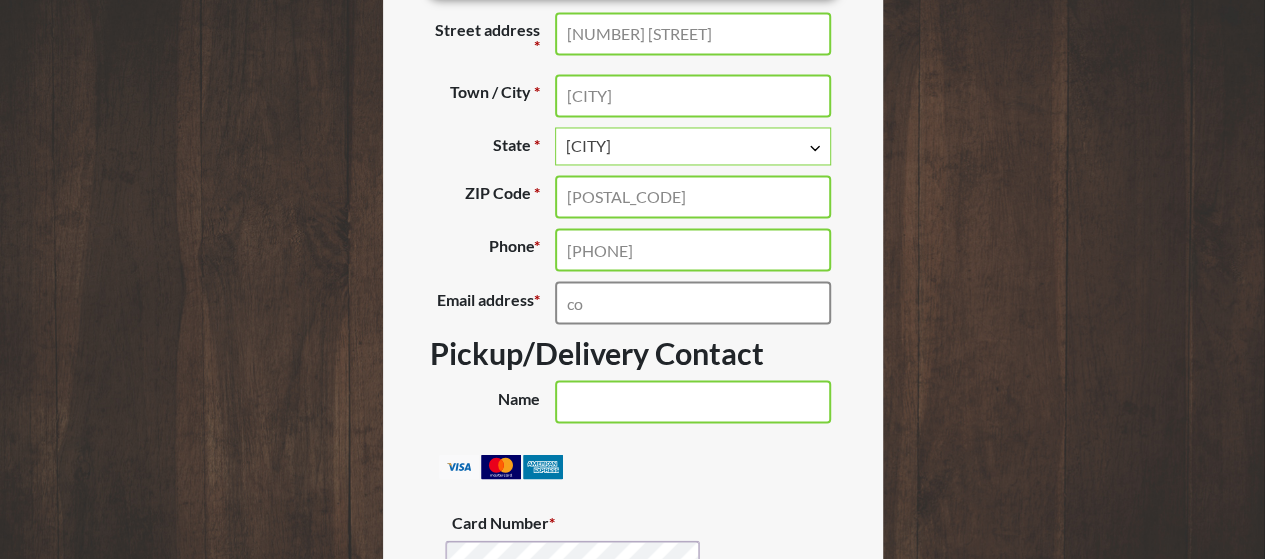 type on "[FIRST]" 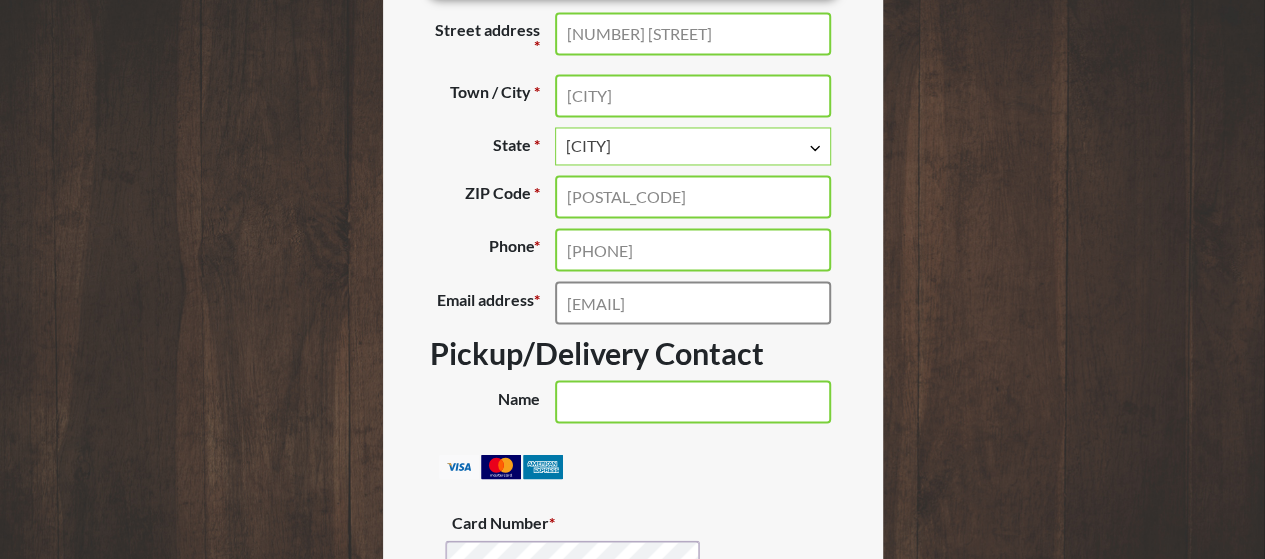 type on "[EMAIL]" 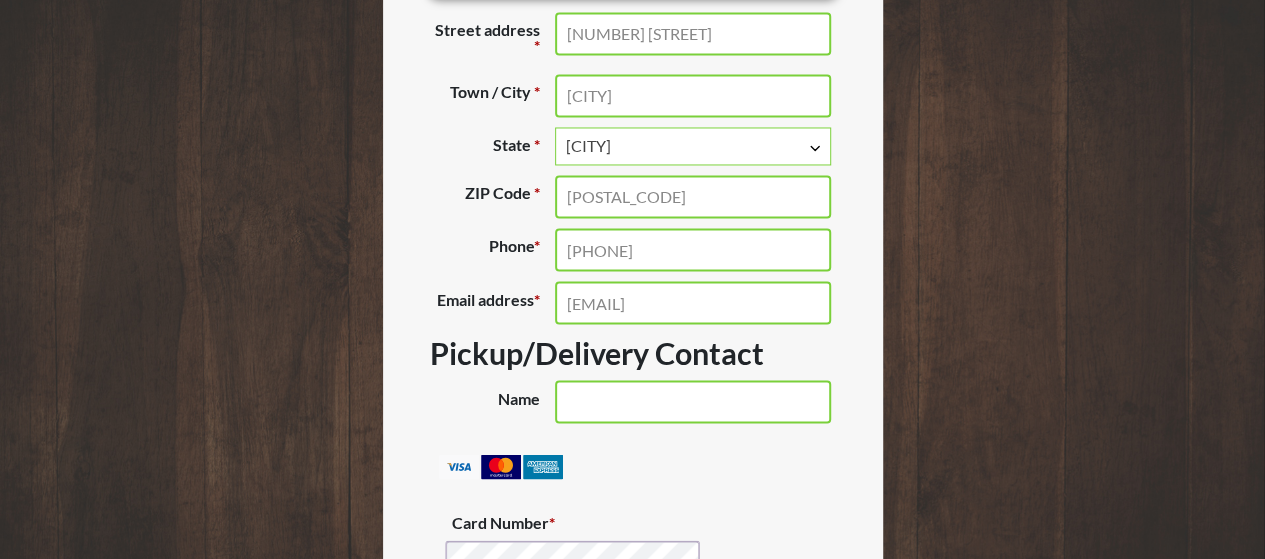 click on "Company name  (optional)" at bounding box center (693, 401) 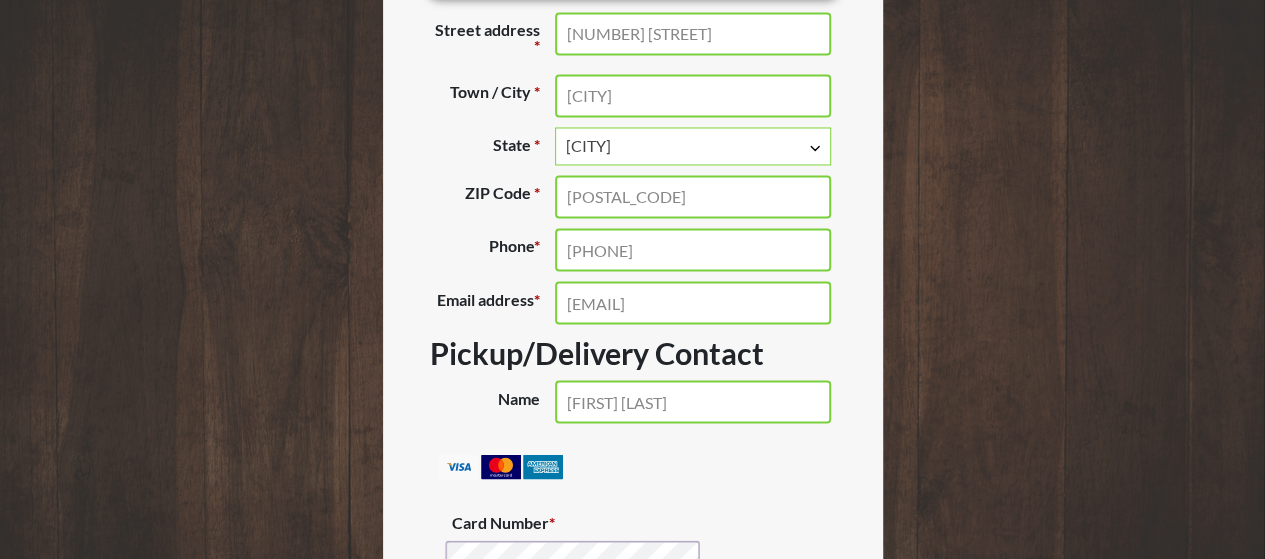 click on "Pay securely using your credit card. Payment Info Card Number  * Expiration (MM/YY)  * Card Security Code  *" at bounding box center (633, 653) 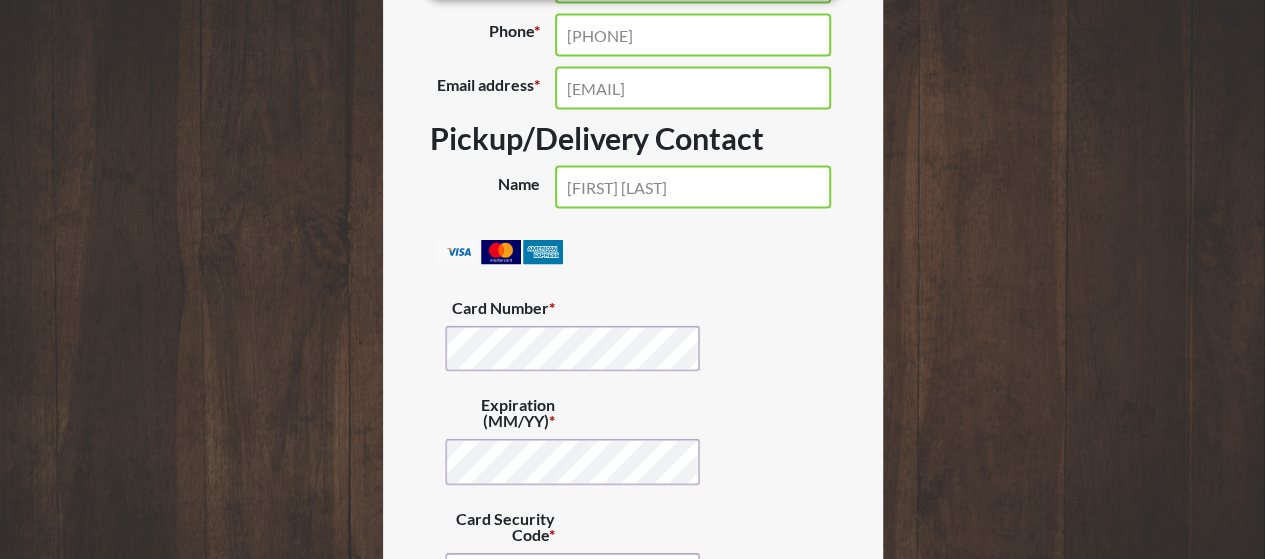 scroll, scrollTop: 1881, scrollLeft: 0, axis: vertical 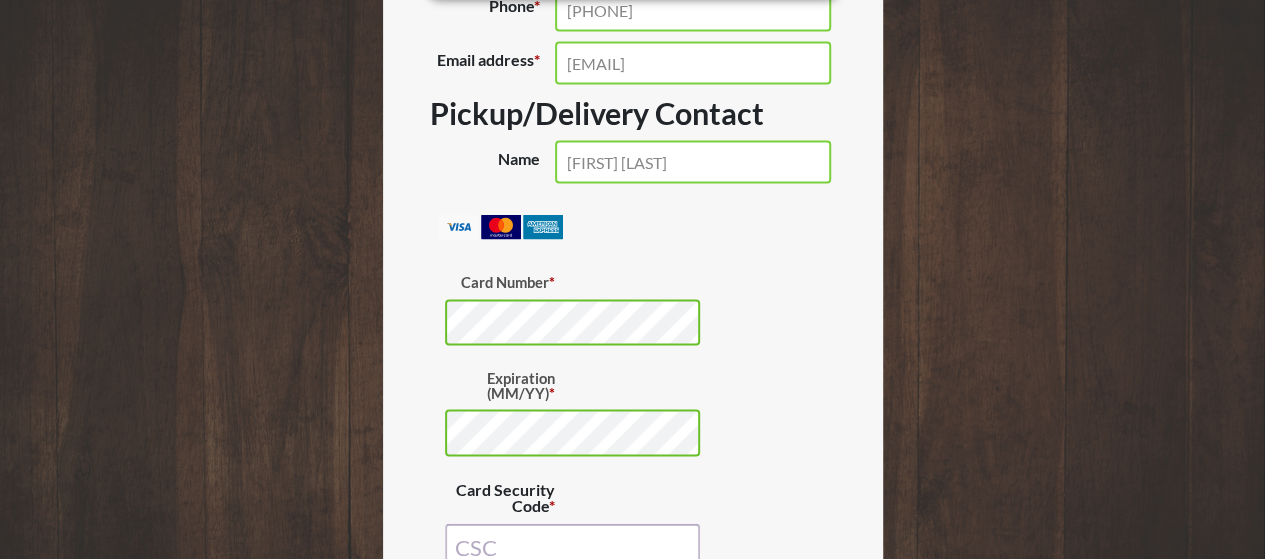 click on "Card Number  *" at bounding box center (632, 304) 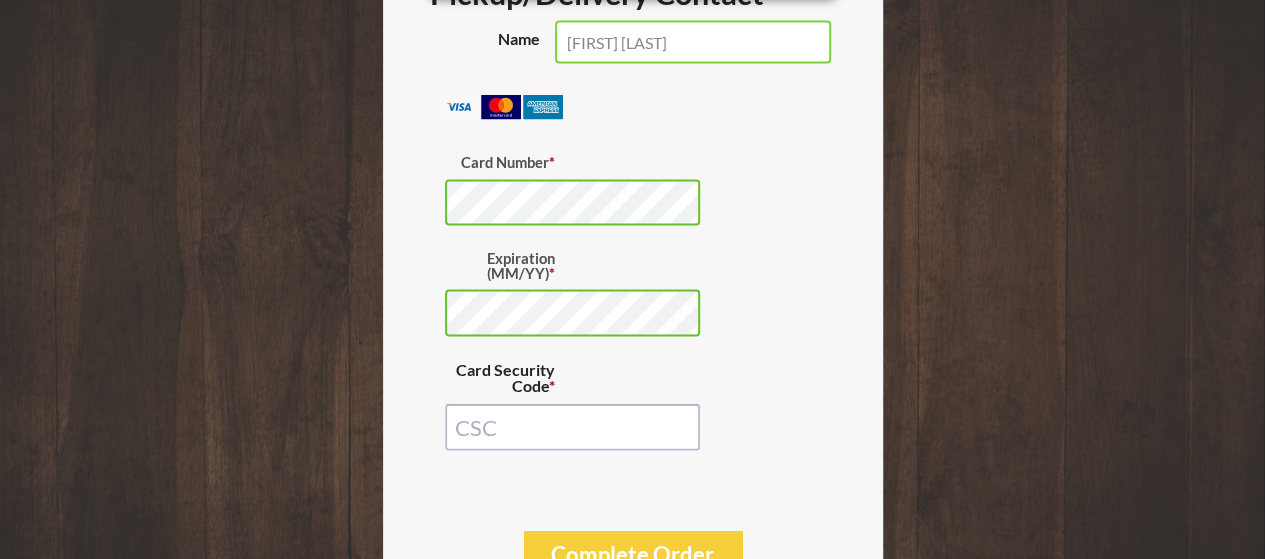 scroll, scrollTop: 2001, scrollLeft: 0, axis: vertical 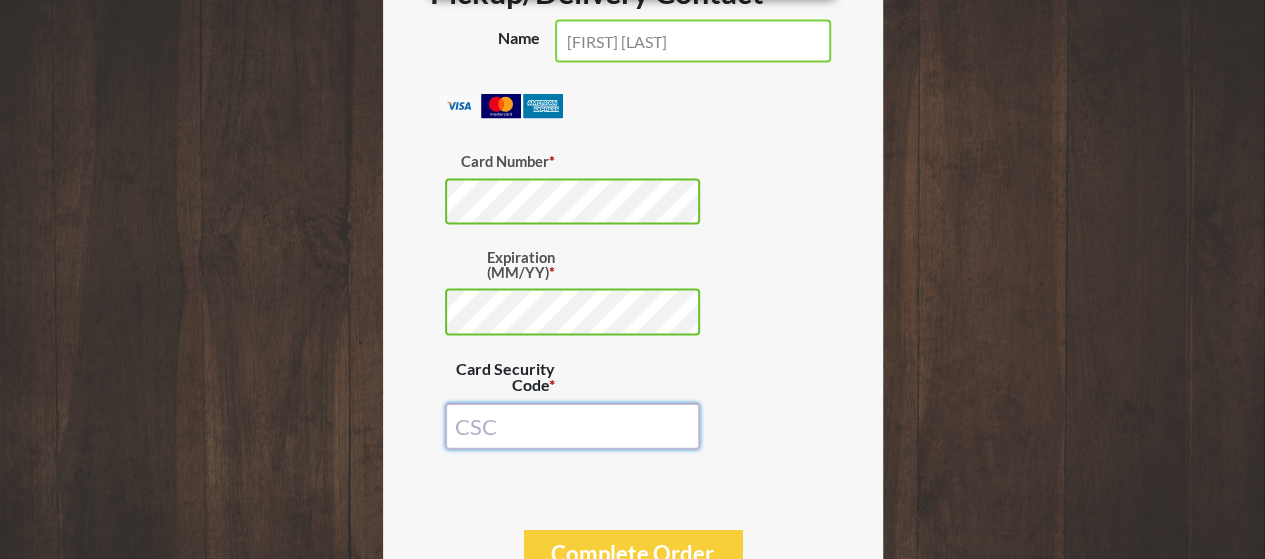 click on "Card Security Code  *" at bounding box center (572, 426) 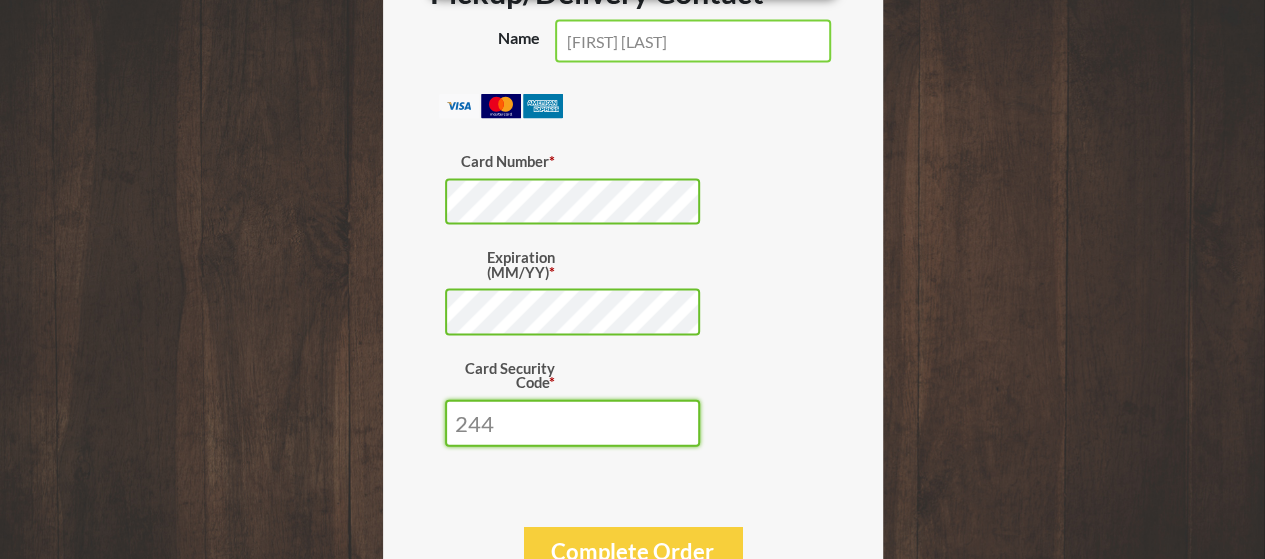 type on "244" 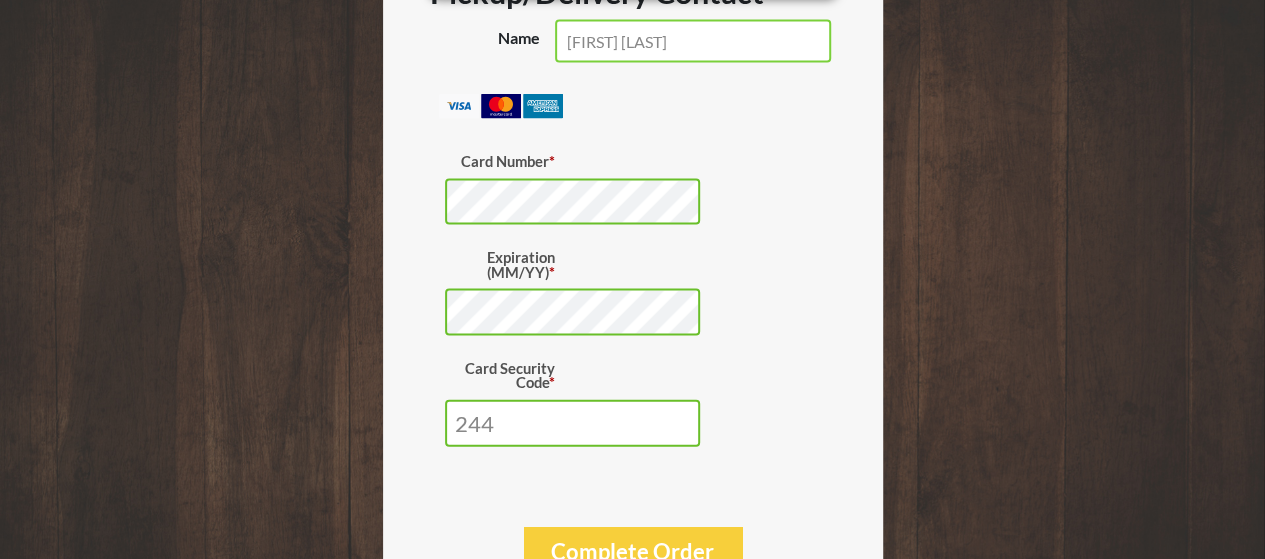 click on "Pay securely using your credit card. Payment Info Card Number  * Expiration (MM/YY)  * Card Security Code  * [NUMBER]" at bounding box center (633, 290) 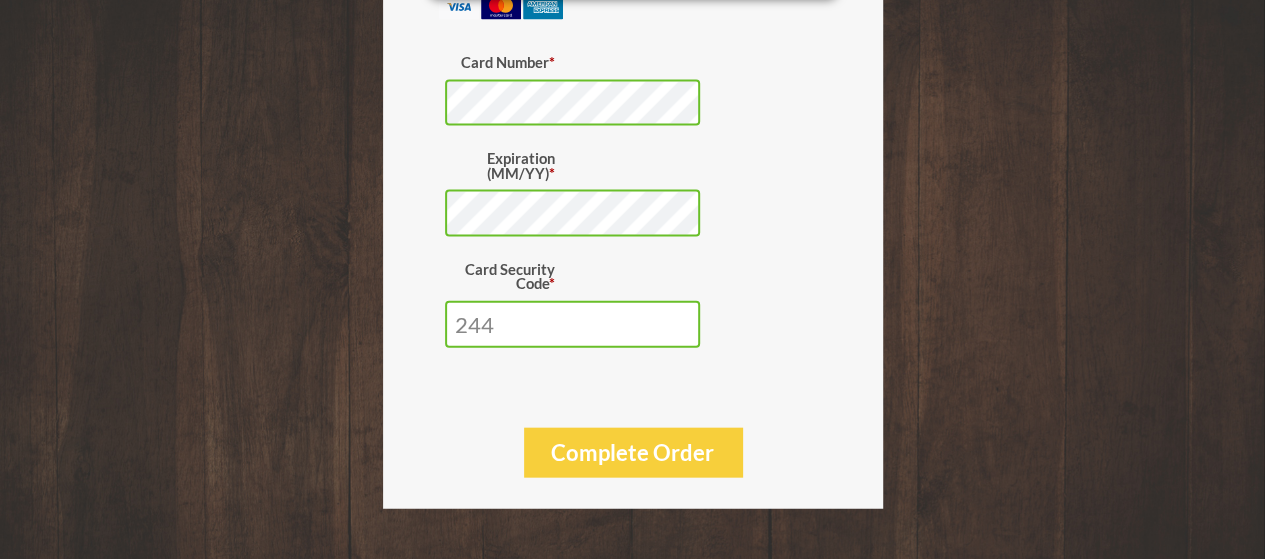 scroll, scrollTop: 2110, scrollLeft: 0, axis: vertical 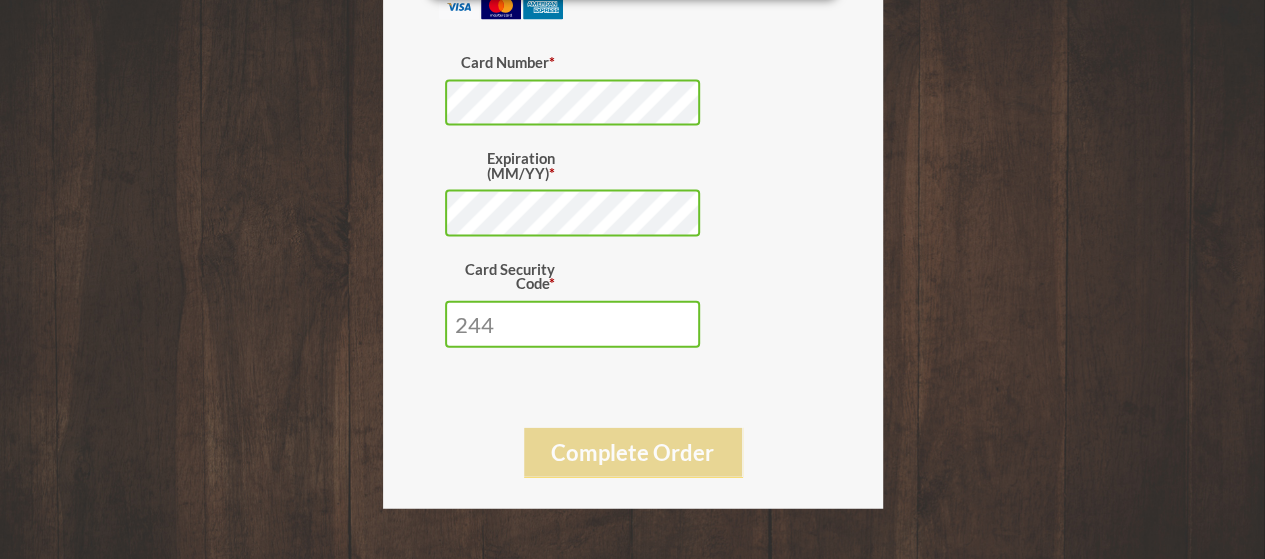 click on "Complete Order" at bounding box center [633, 452] 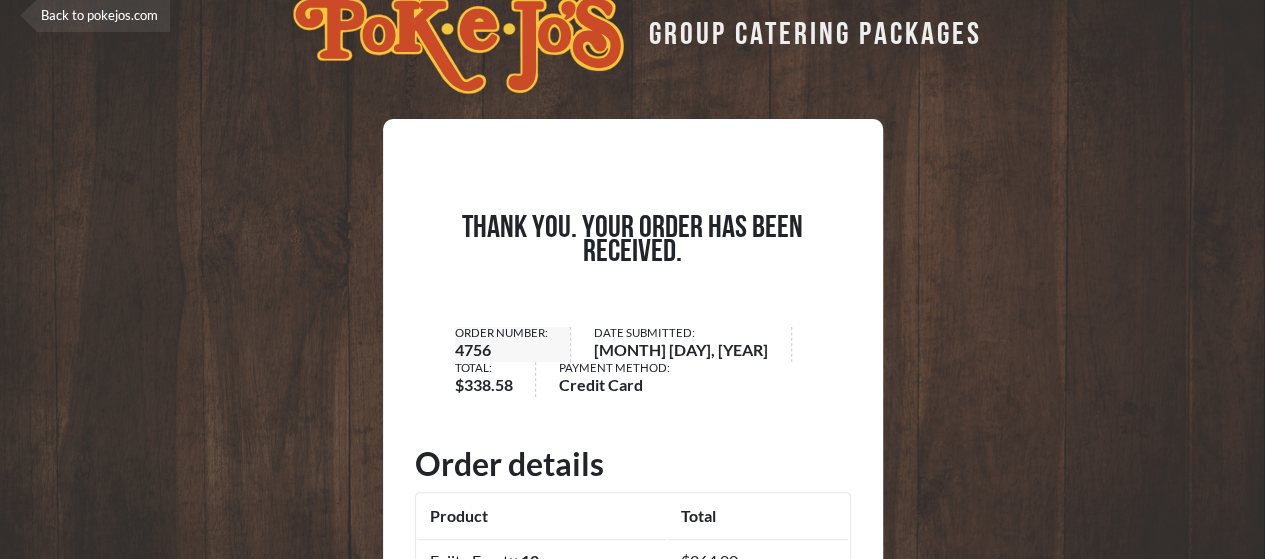 scroll, scrollTop: 40, scrollLeft: 0, axis: vertical 